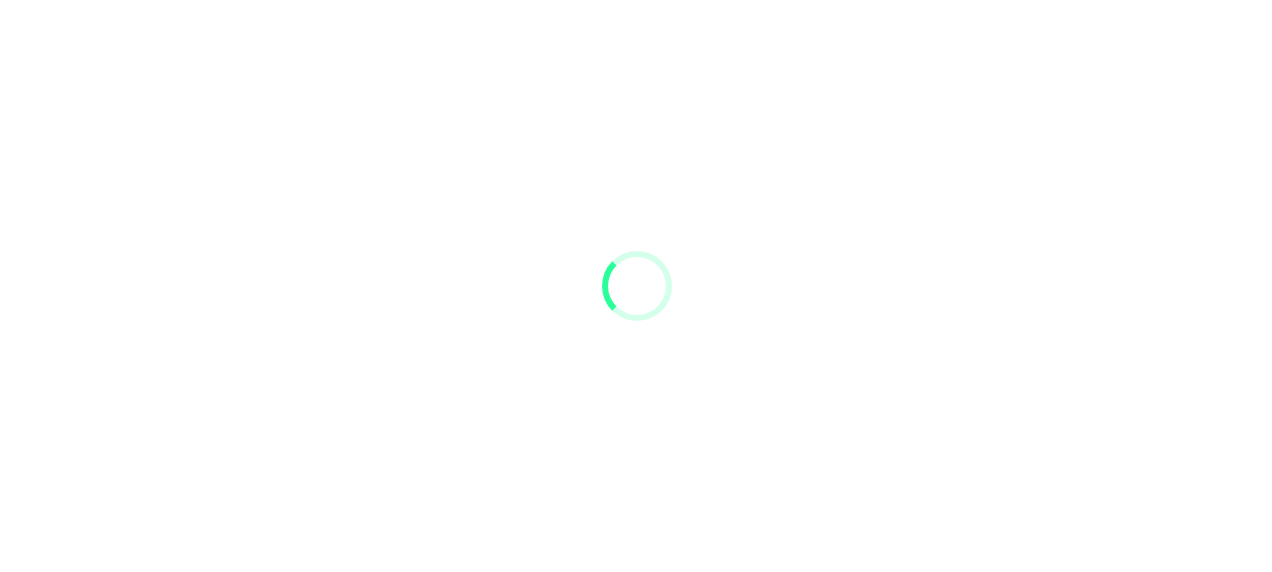 scroll, scrollTop: 0, scrollLeft: 0, axis: both 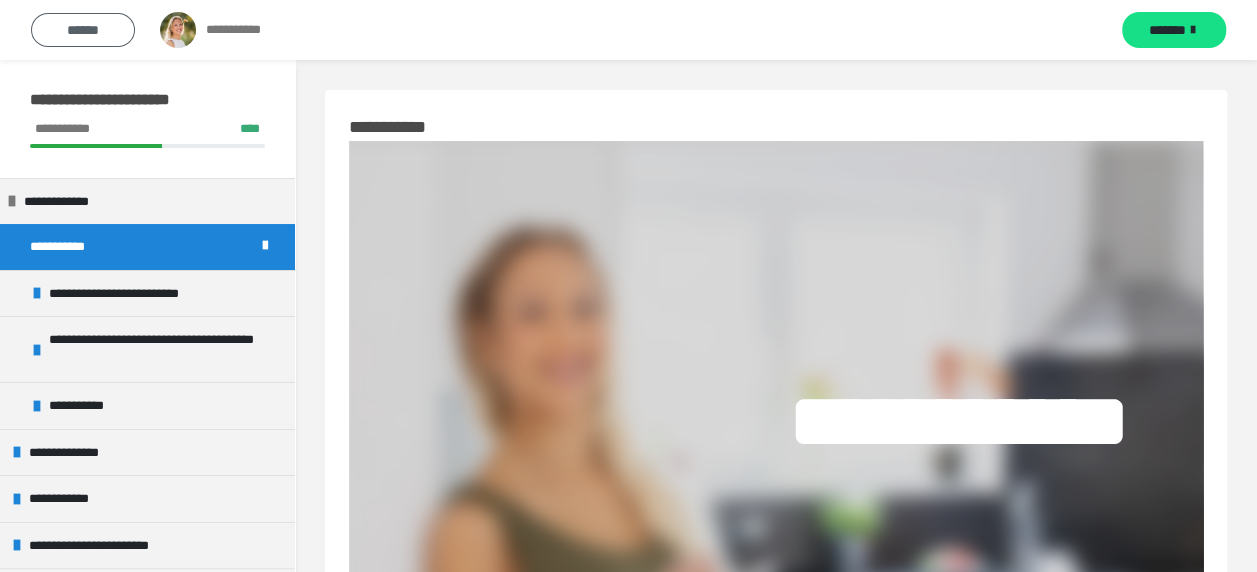 click on "******" at bounding box center [83, 30] 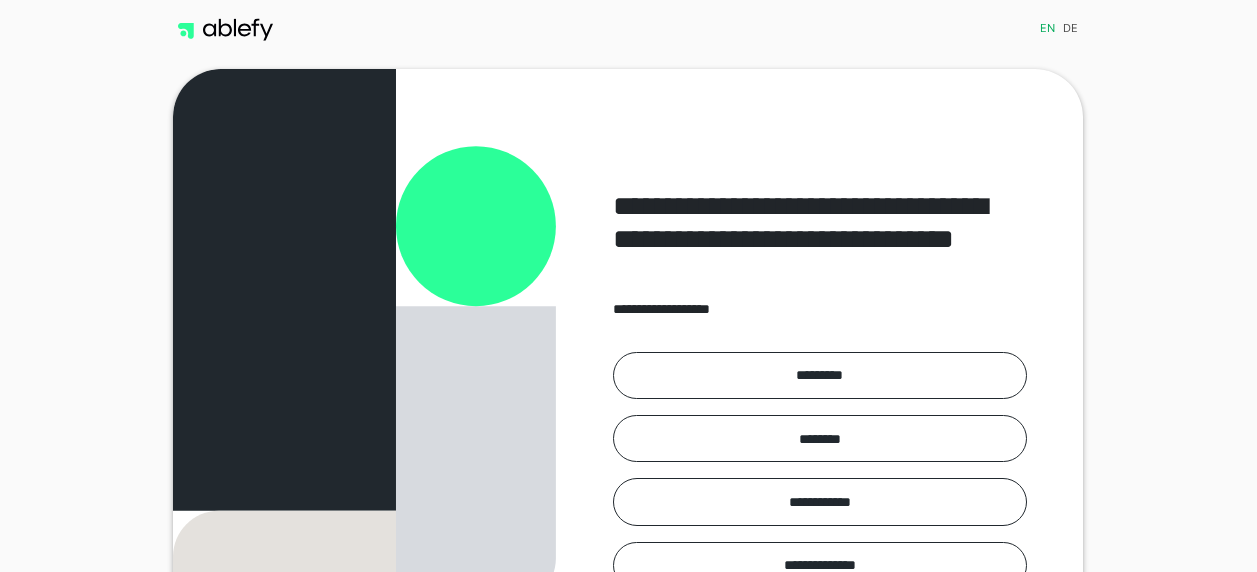scroll, scrollTop: 0, scrollLeft: 0, axis: both 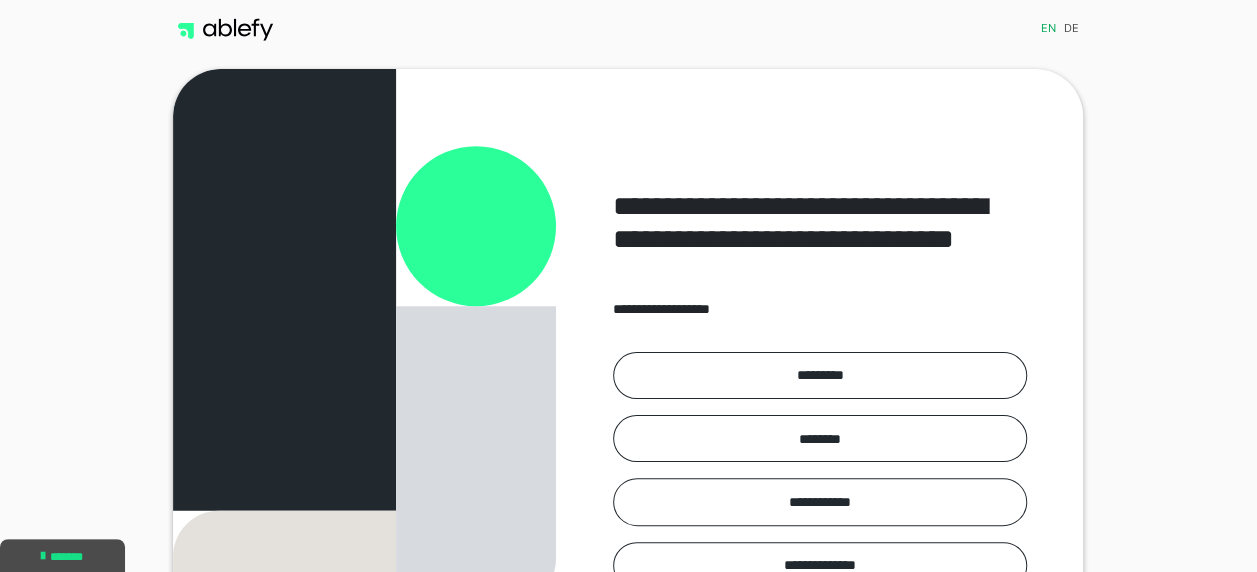 click on "de" at bounding box center [1070, 30] 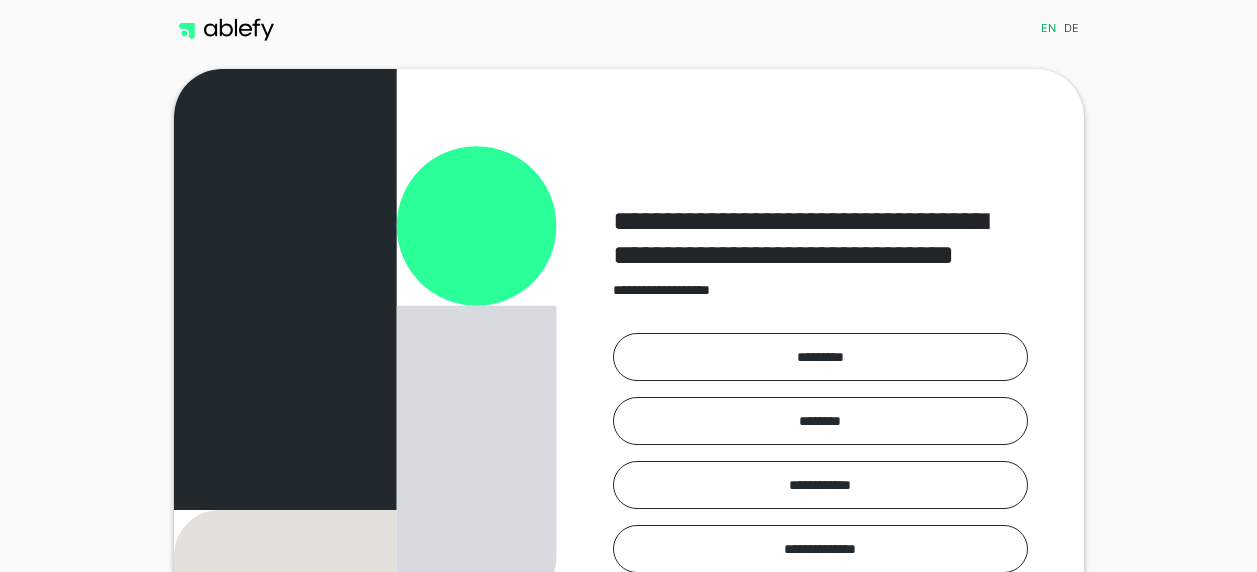 scroll, scrollTop: 0, scrollLeft: 0, axis: both 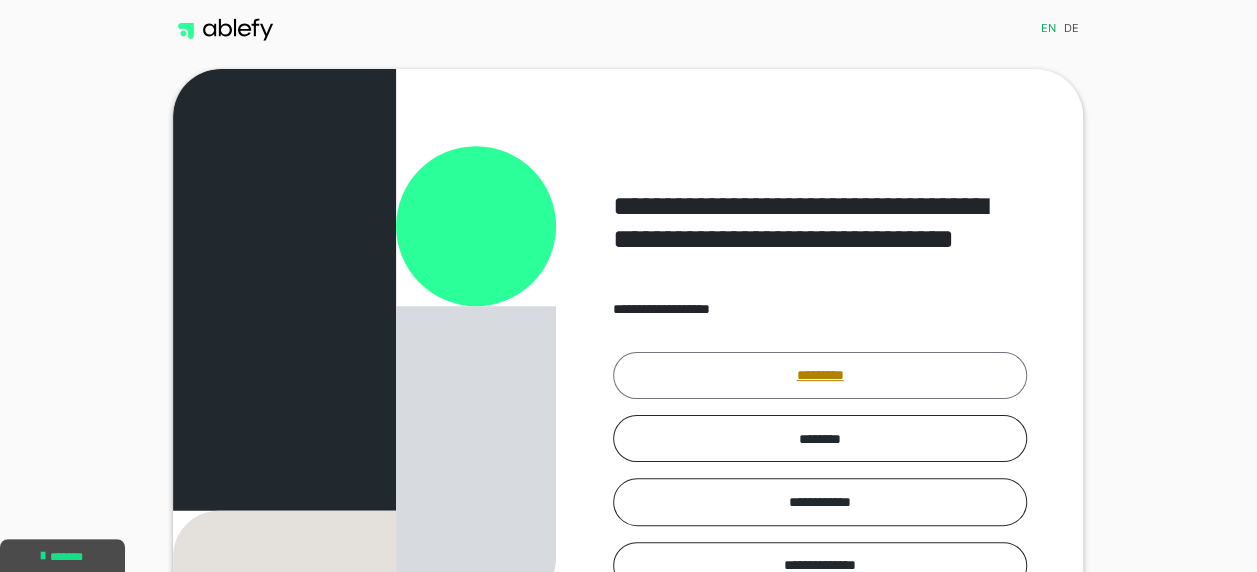 click on "*********" at bounding box center (820, 375) 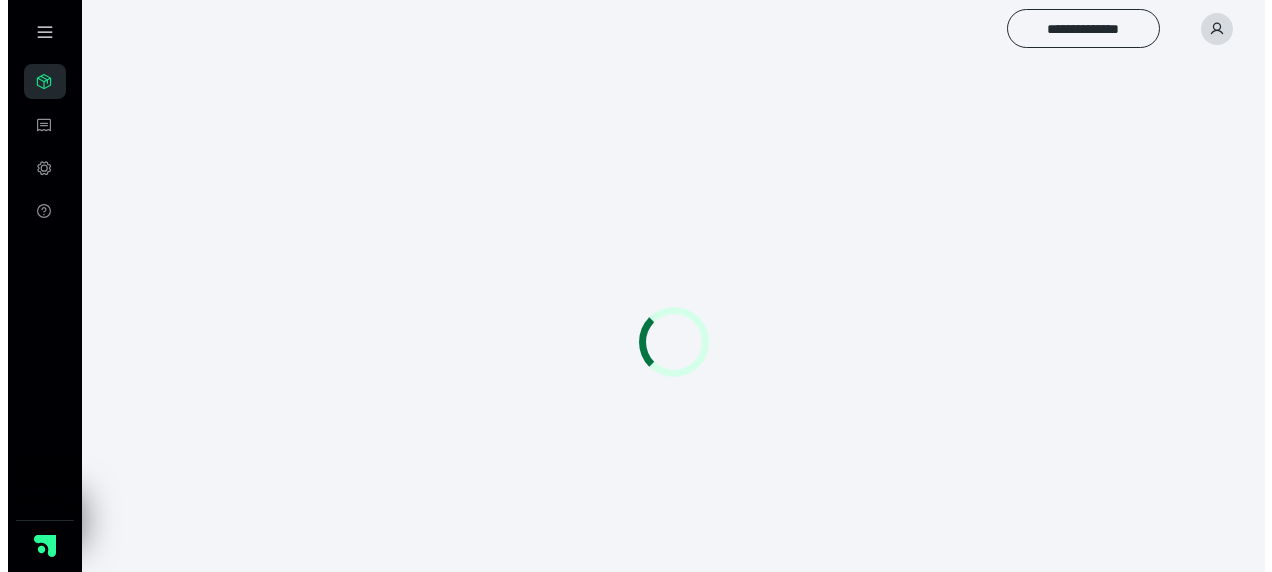 scroll, scrollTop: 0, scrollLeft: 0, axis: both 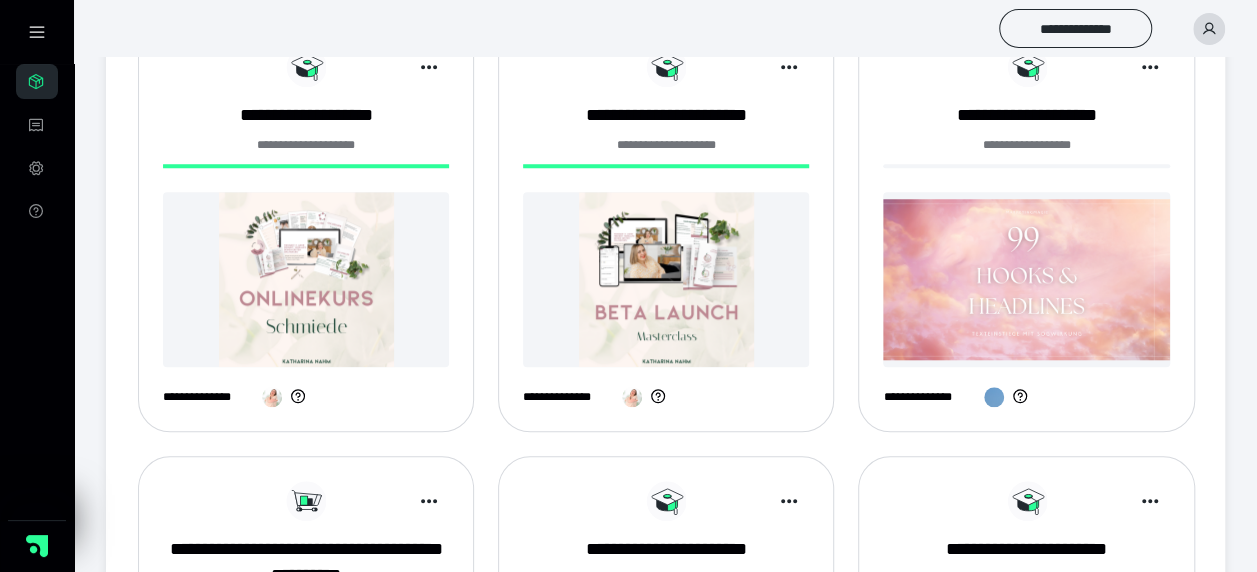 drag, startPoint x: 342, startPoint y: 289, endPoint x: 332, endPoint y: 284, distance: 11.18034 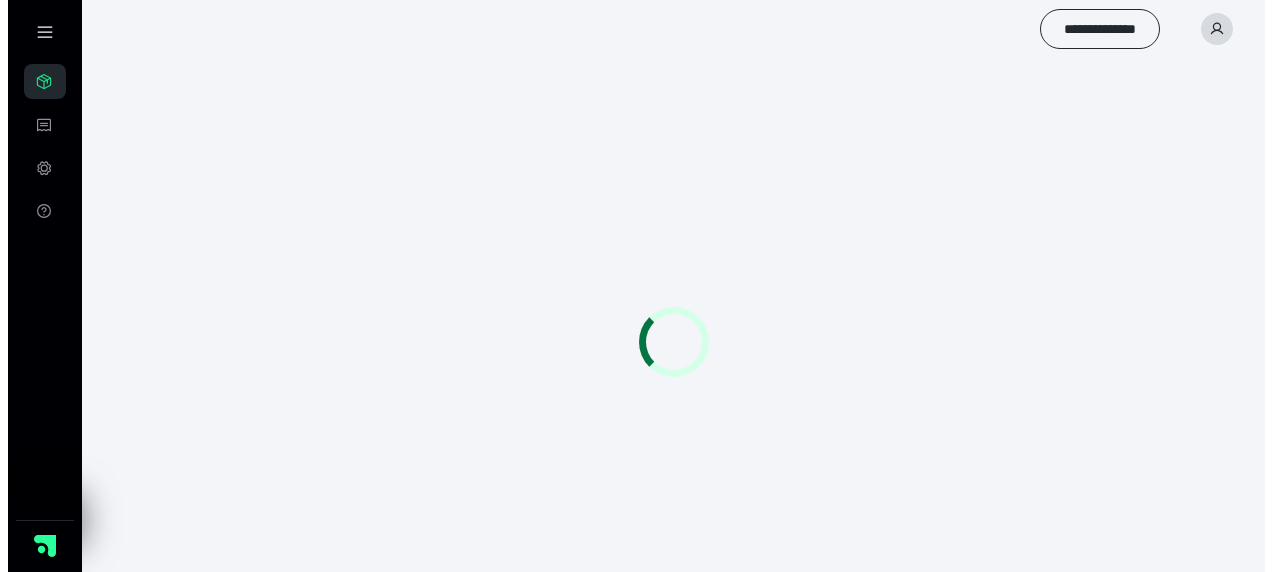 scroll, scrollTop: 0, scrollLeft: 0, axis: both 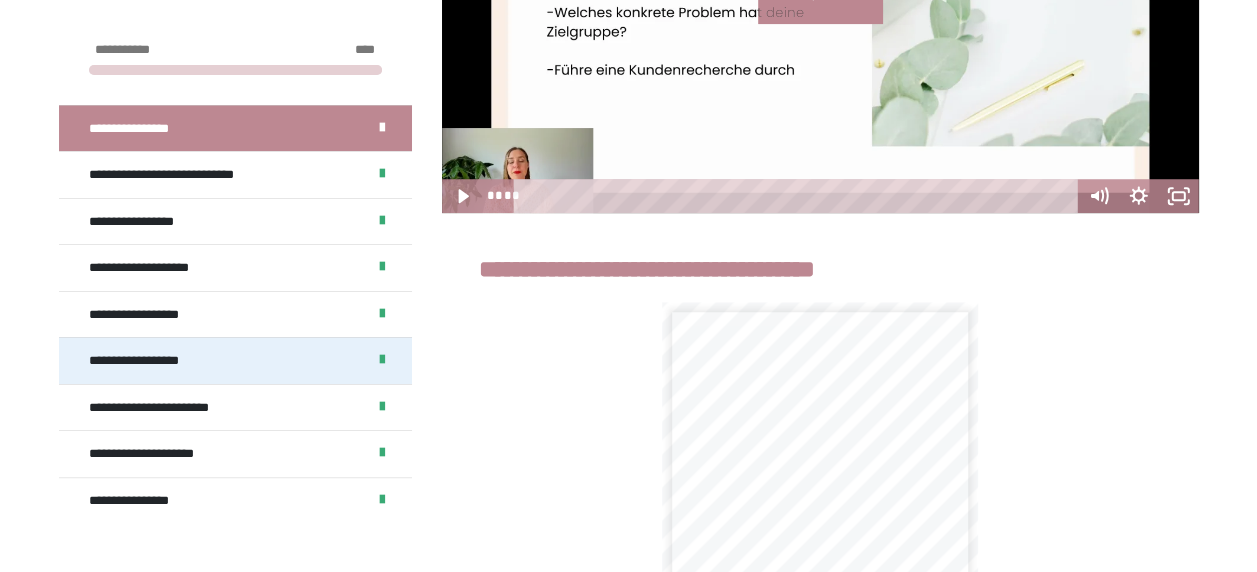 drag, startPoint x: 128, startPoint y: 351, endPoint x: 145, endPoint y: 358, distance: 18.384777 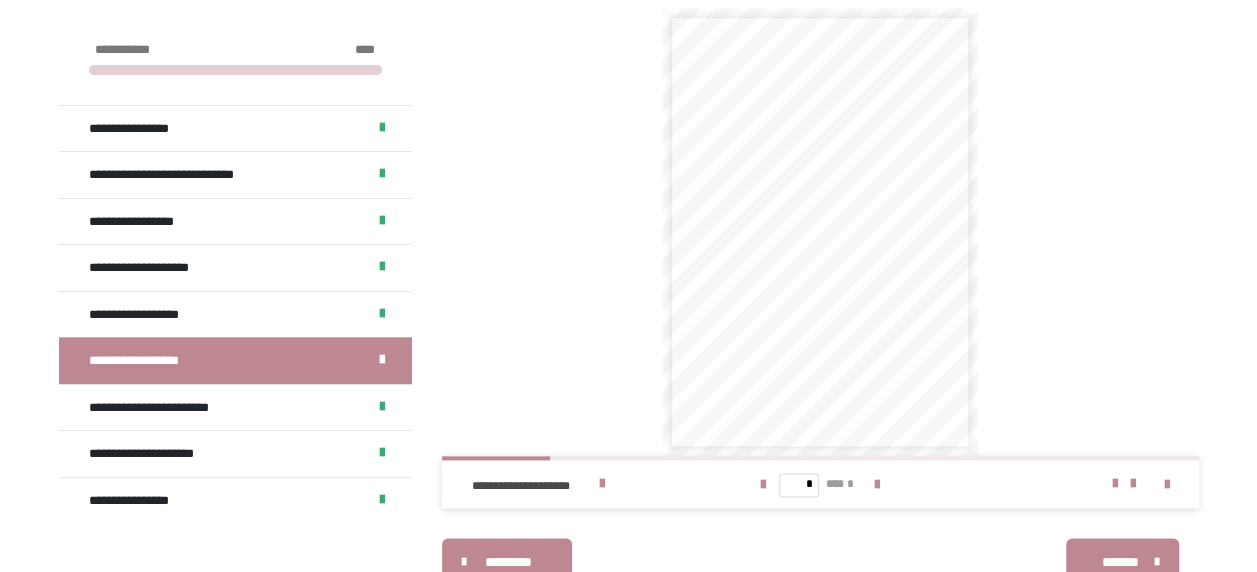 scroll, scrollTop: 1026, scrollLeft: 0, axis: vertical 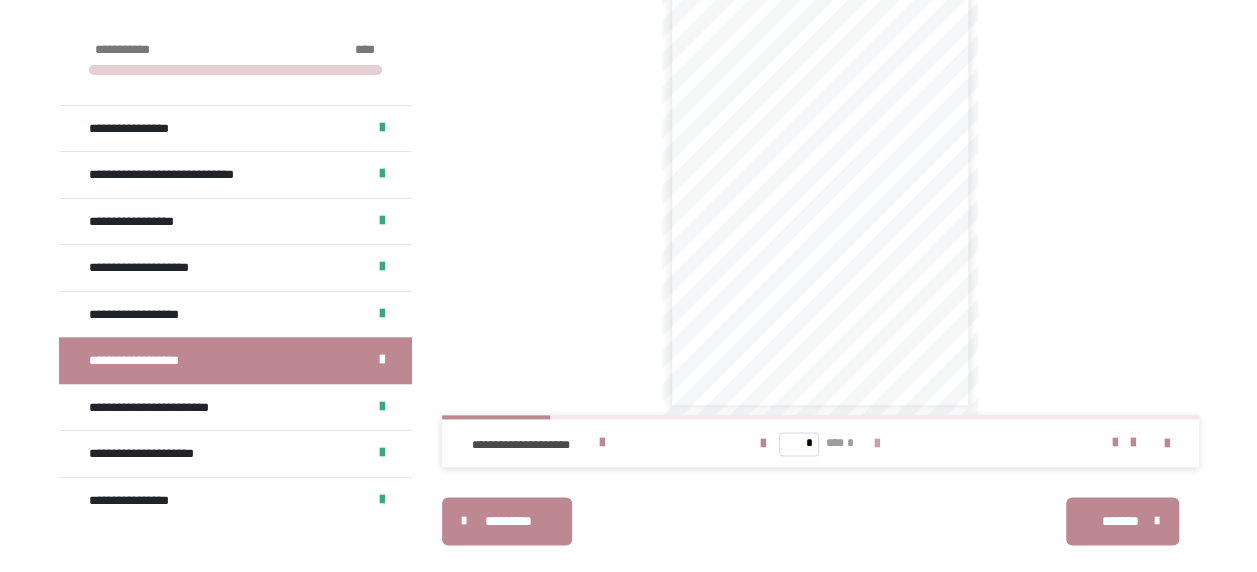 click at bounding box center (877, 444) 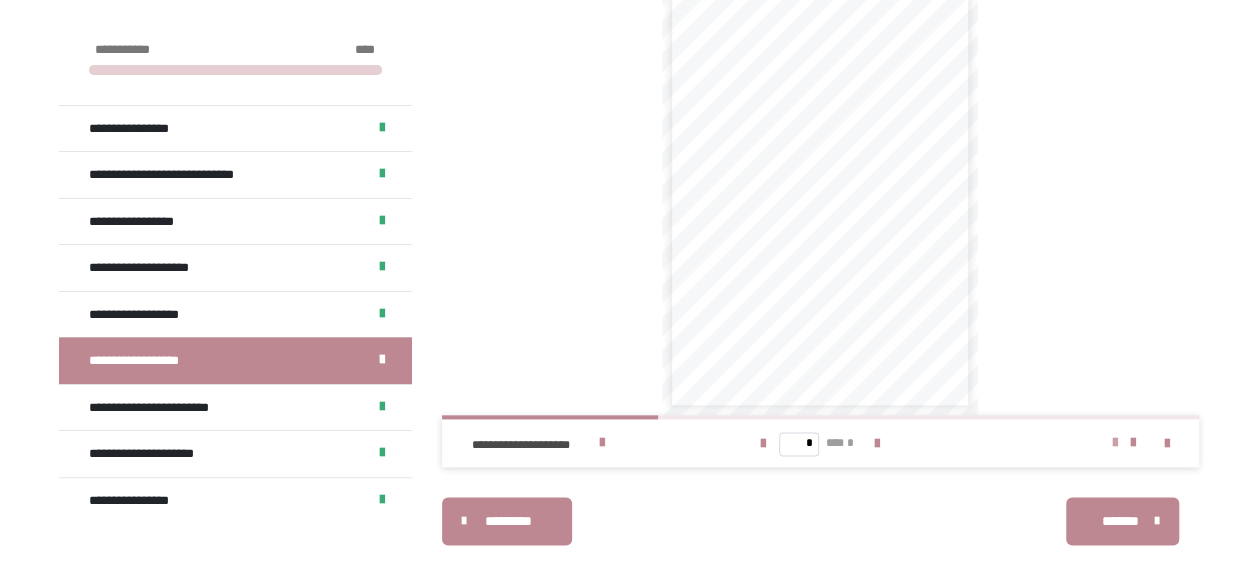 click at bounding box center (1115, 443) 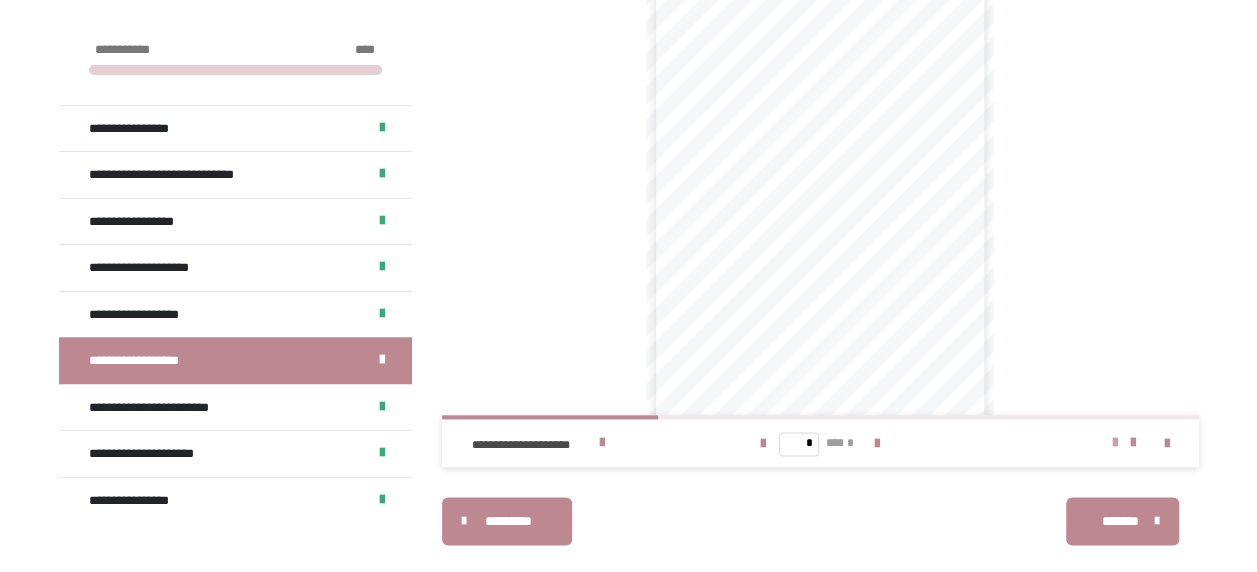 click at bounding box center (1115, 443) 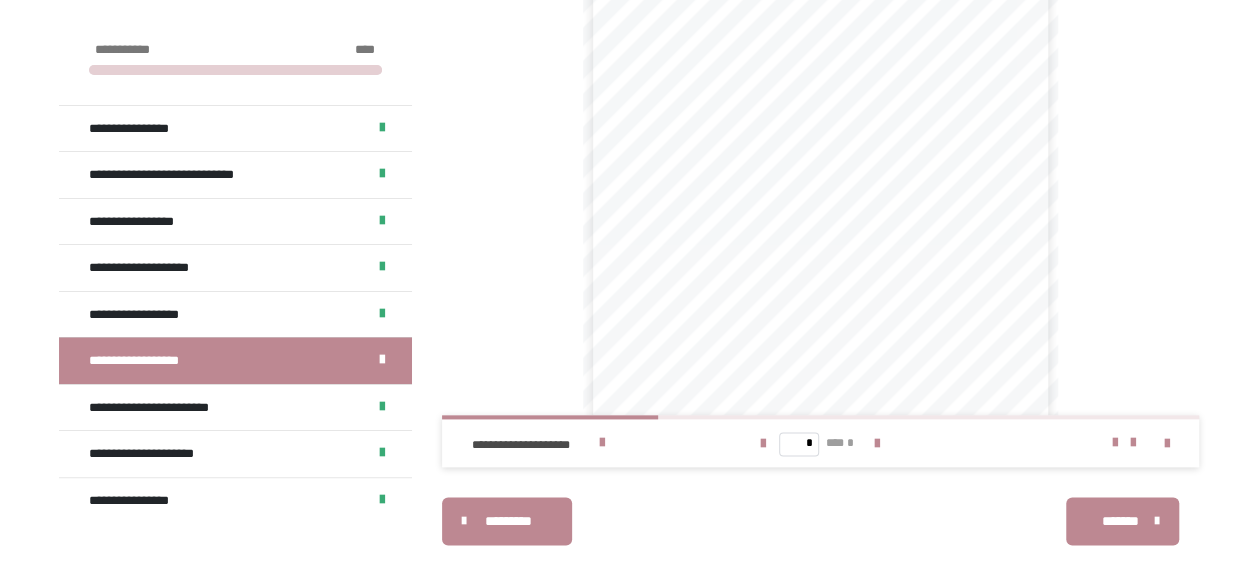 scroll, scrollTop: 264, scrollLeft: 0, axis: vertical 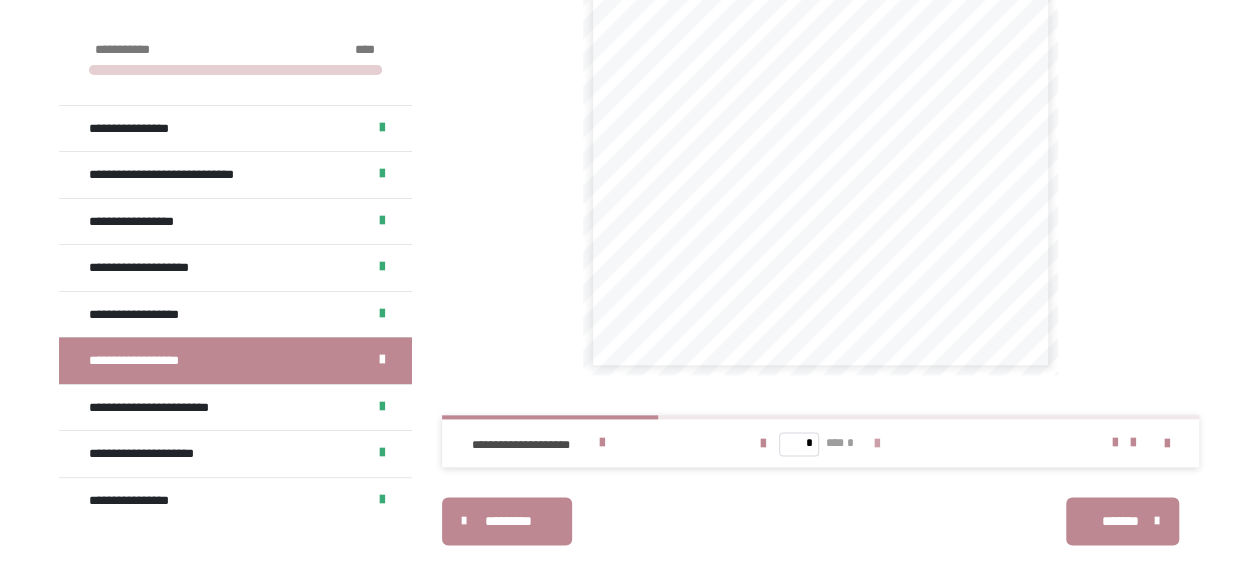 click at bounding box center (877, 444) 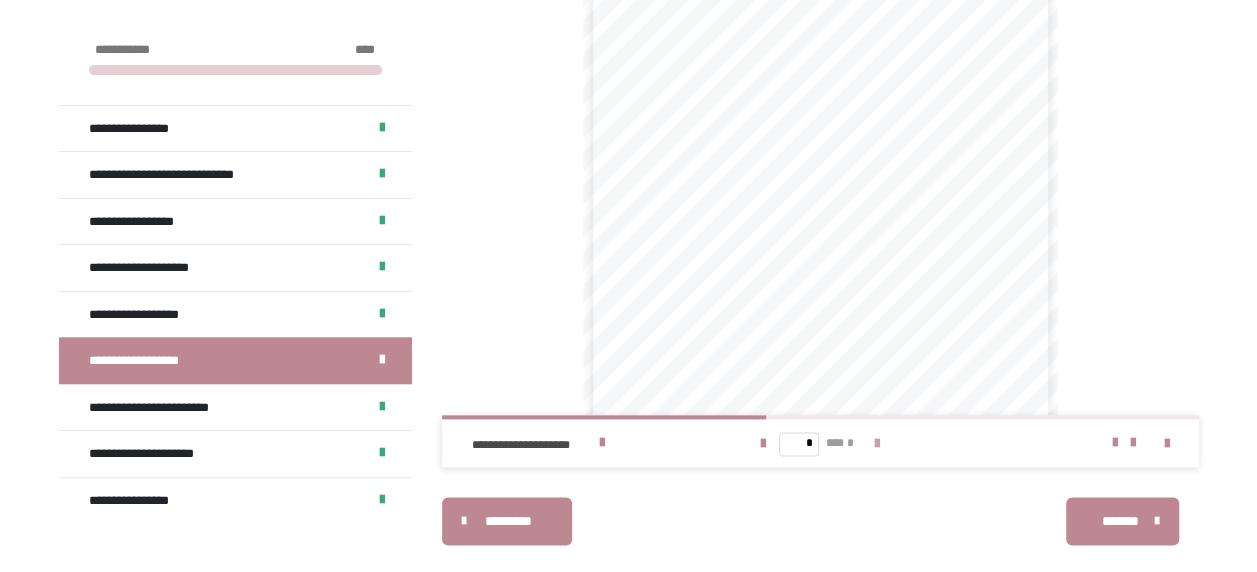 click at bounding box center [877, 444] 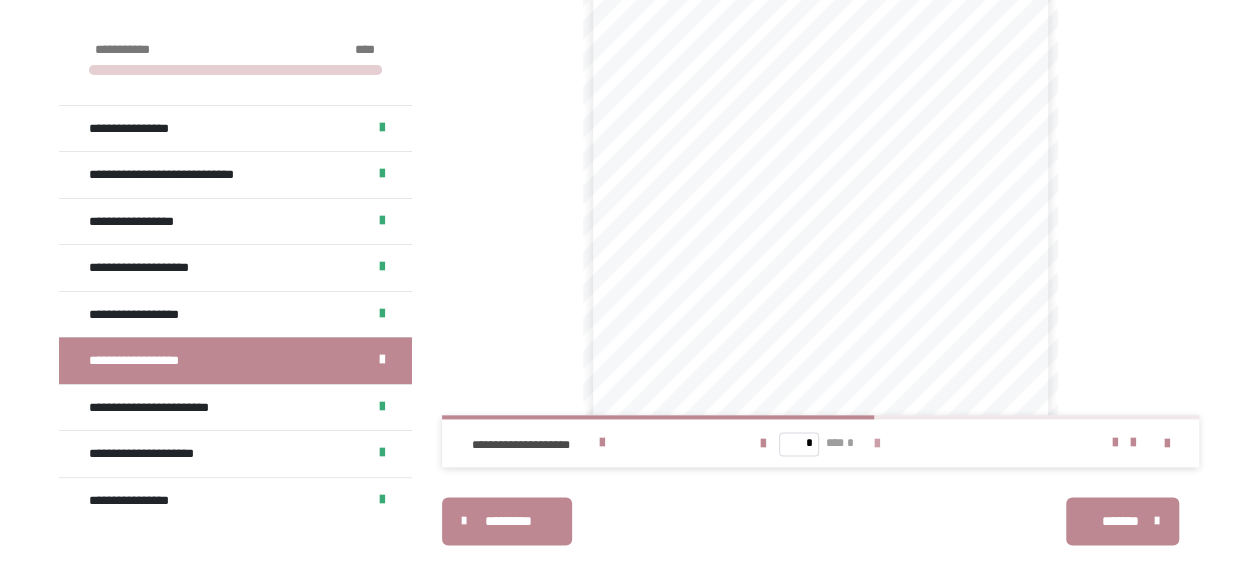 click at bounding box center (877, 444) 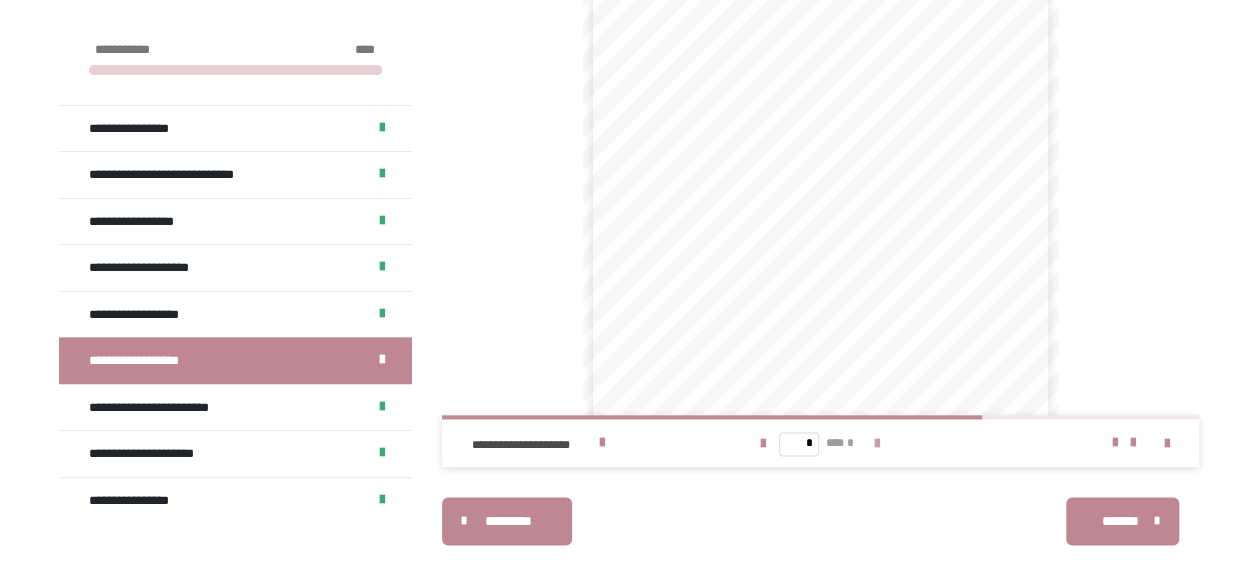 click at bounding box center [877, 444] 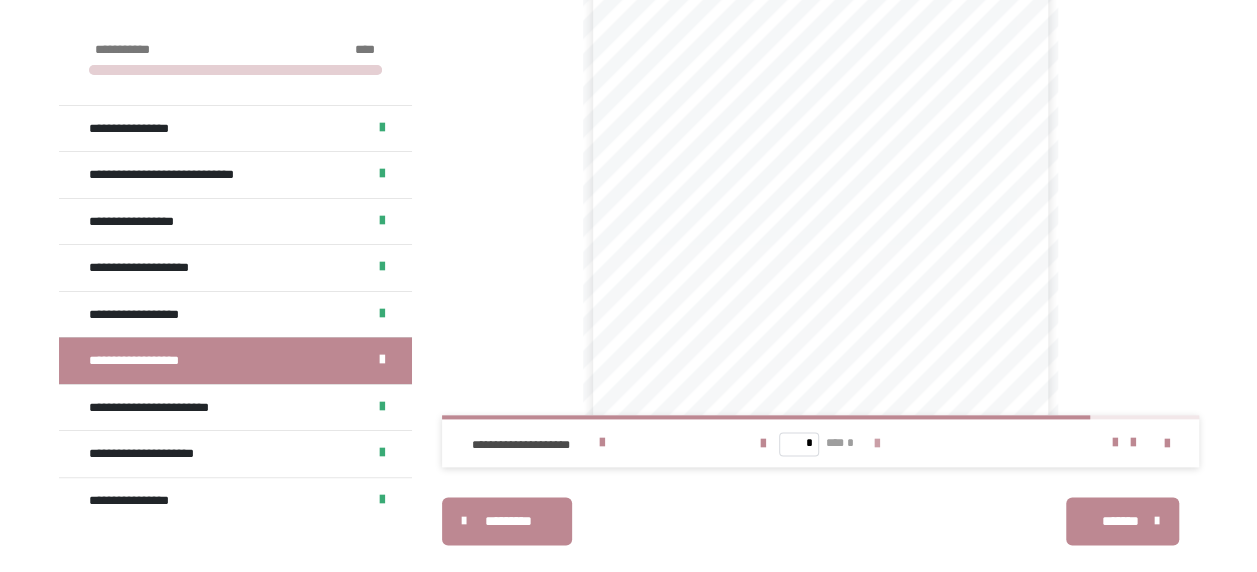 click at bounding box center (877, 444) 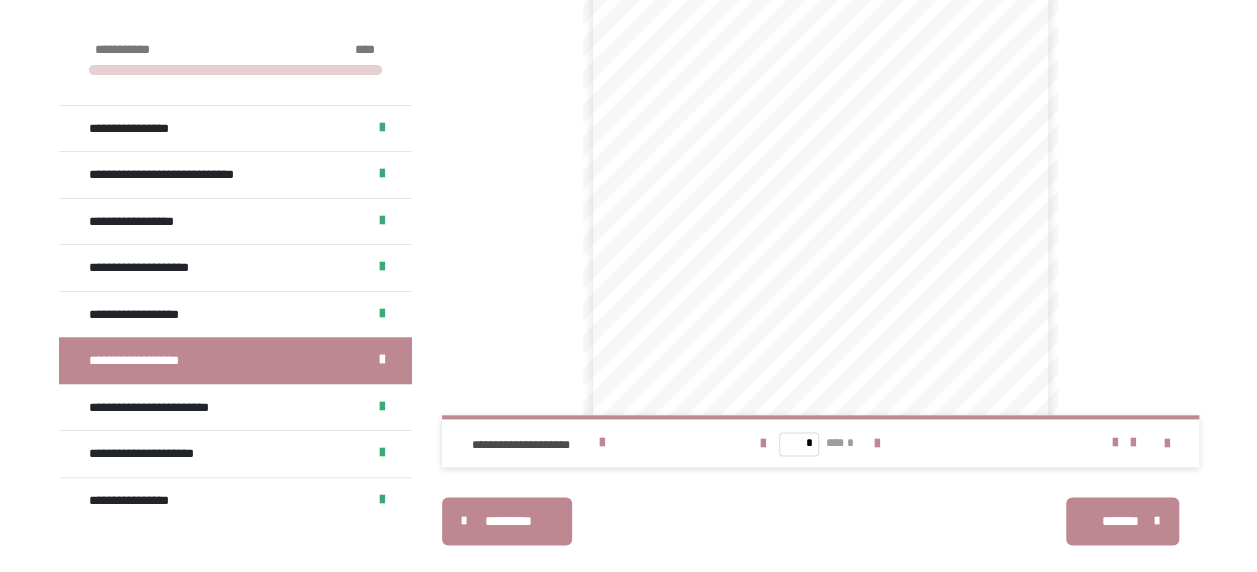 scroll, scrollTop: 0, scrollLeft: 0, axis: both 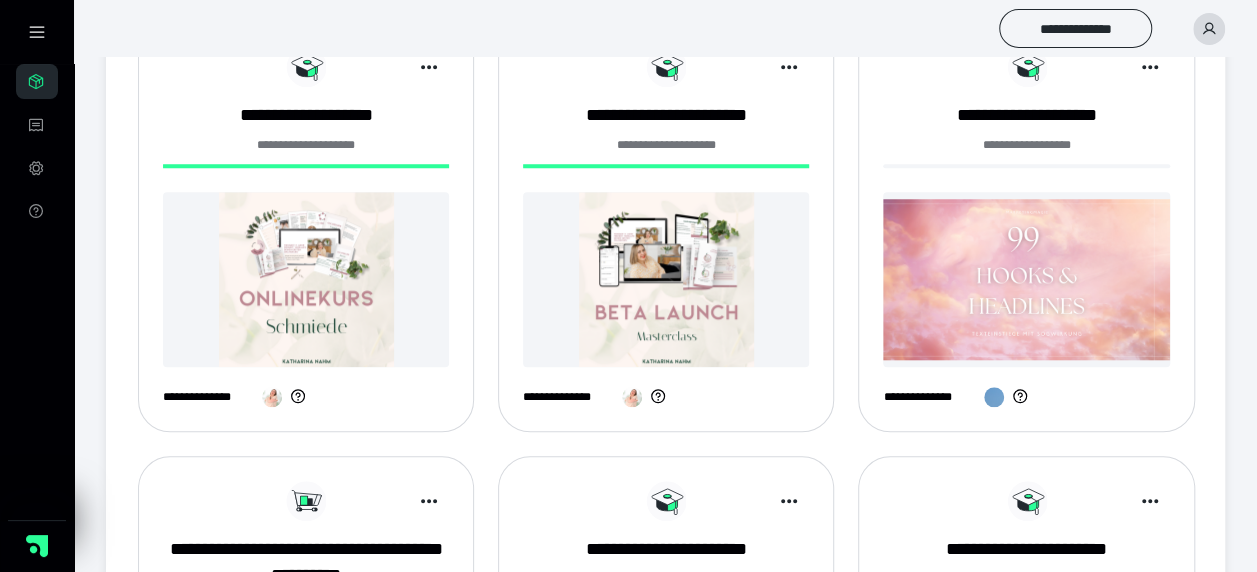 click at bounding box center (666, 279) 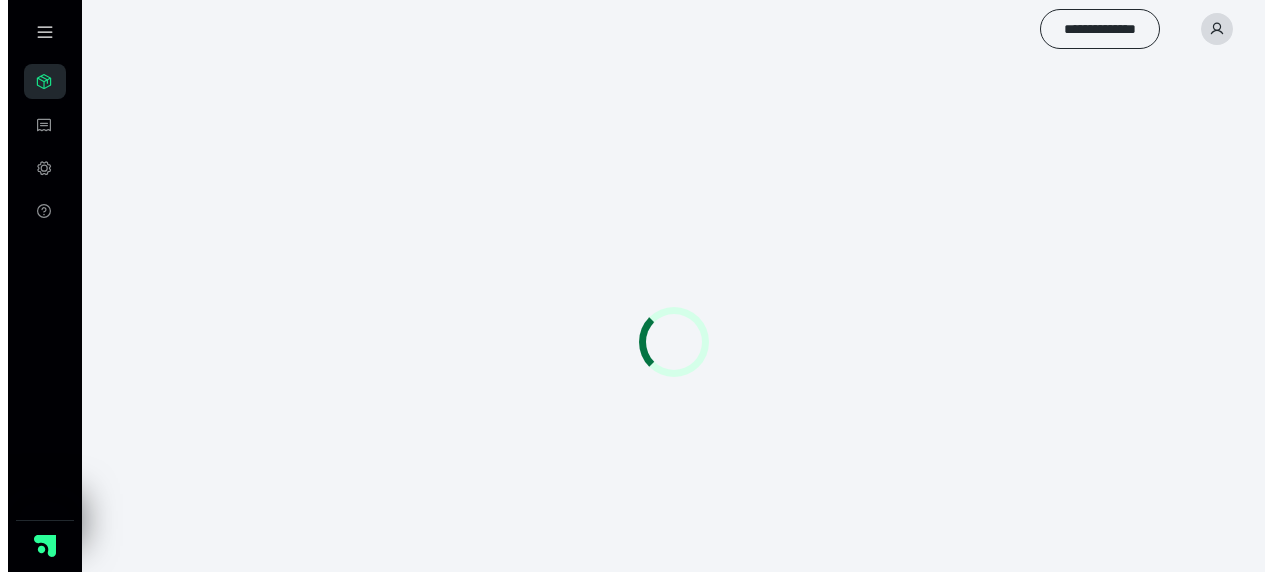 scroll, scrollTop: 0, scrollLeft: 0, axis: both 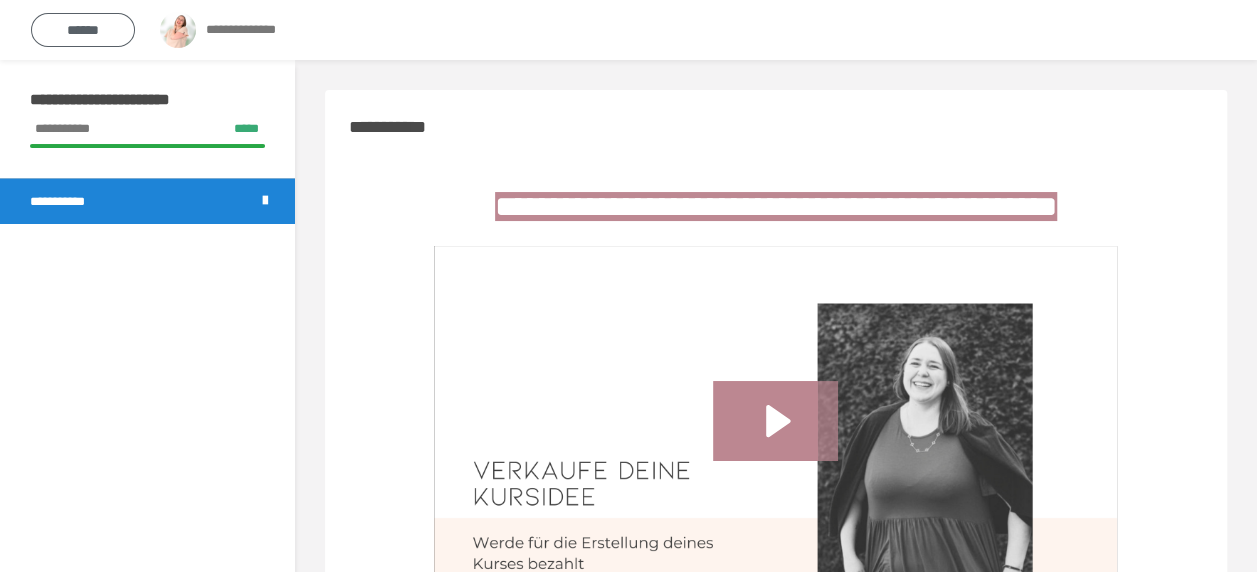click on "******" at bounding box center (83, 30) 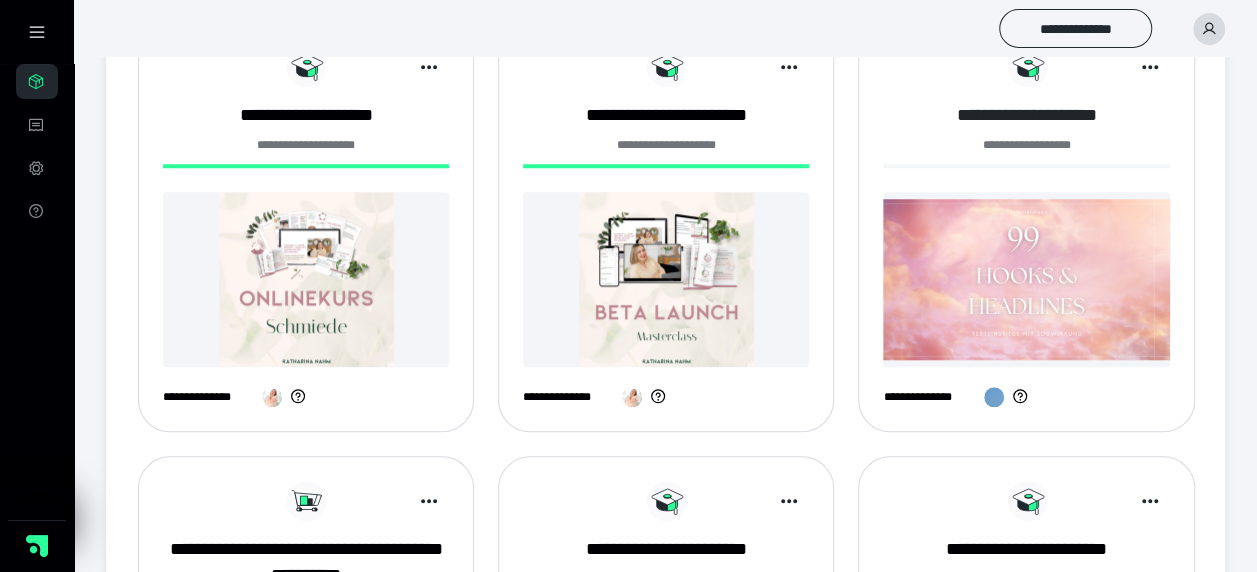 scroll, scrollTop: 0, scrollLeft: 0, axis: both 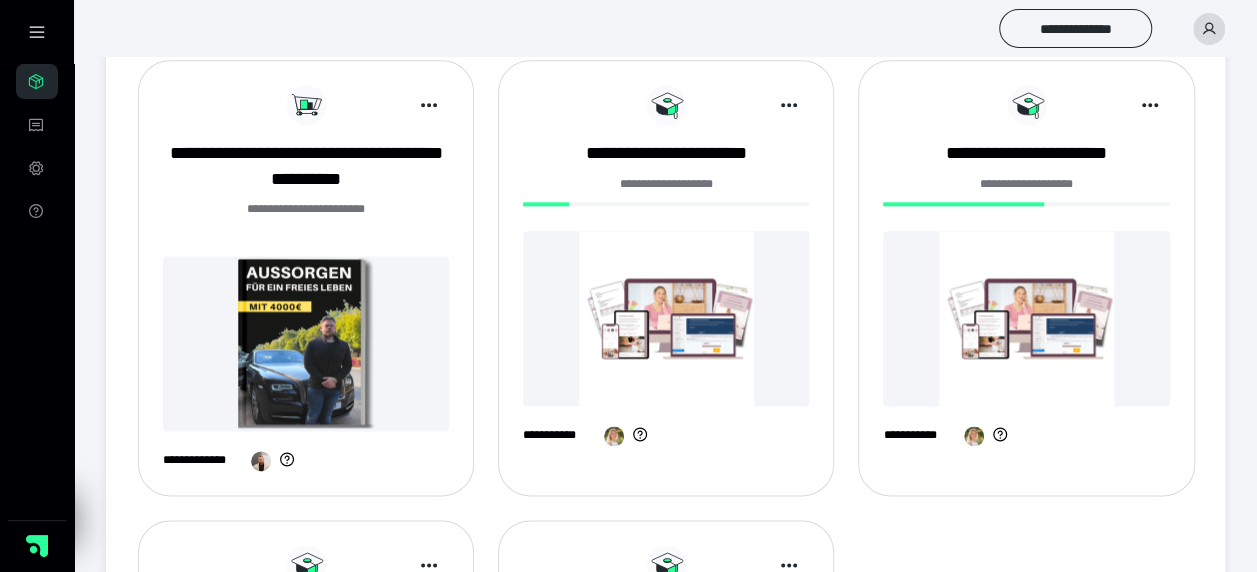 click at bounding box center (1026, 318) 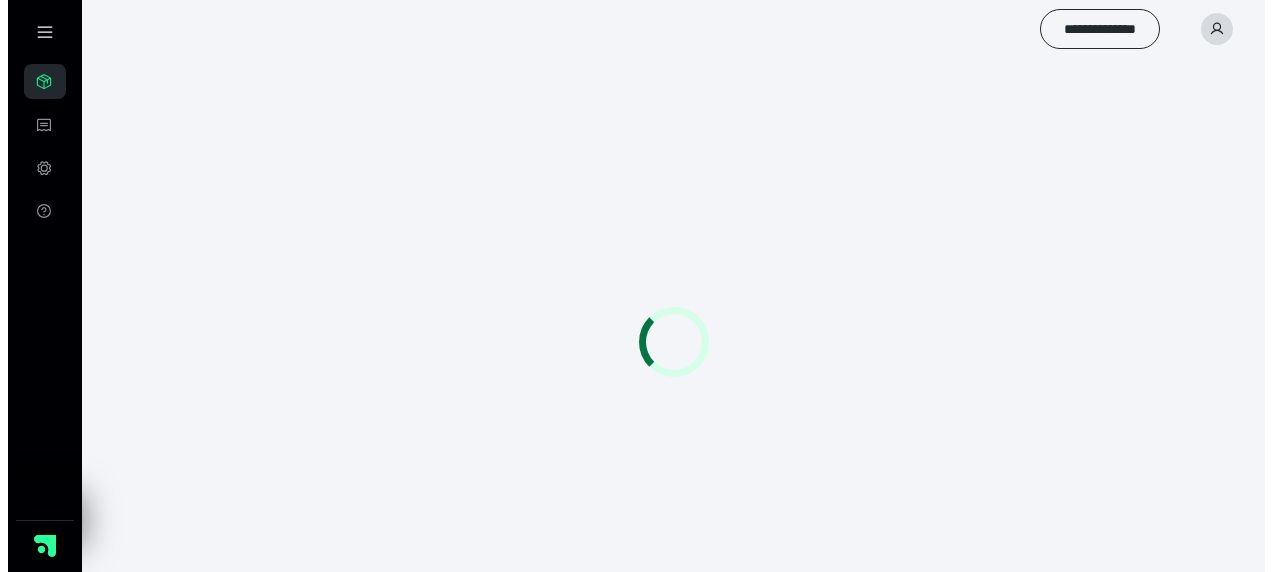 scroll, scrollTop: 0, scrollLeft: 0, axis: both 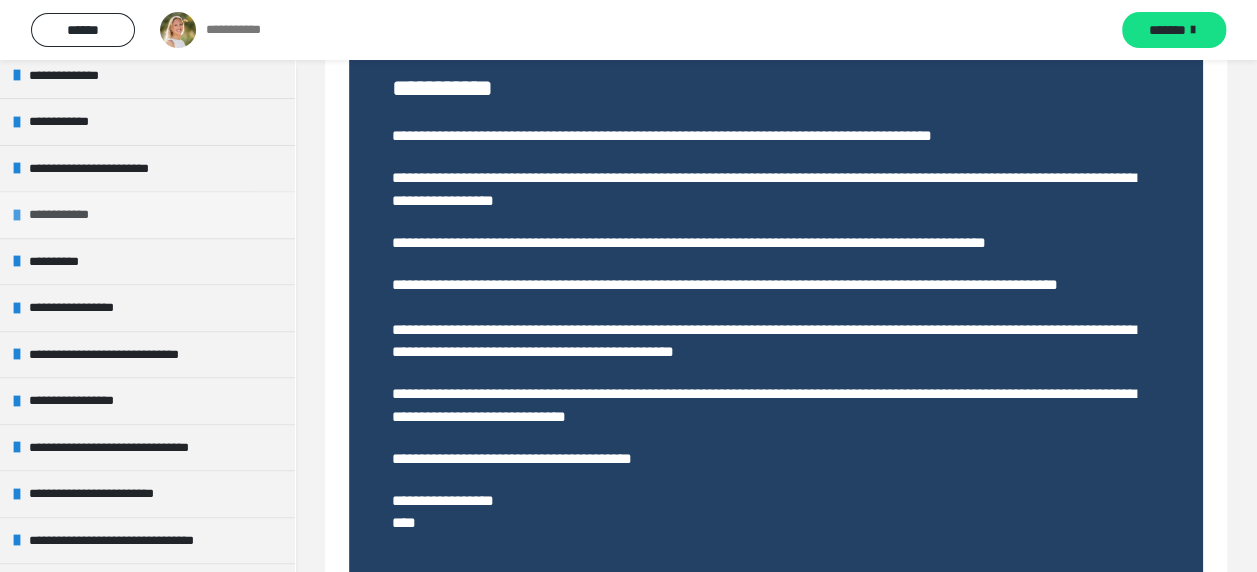 click on "**********" at bounding box center [70, 215] 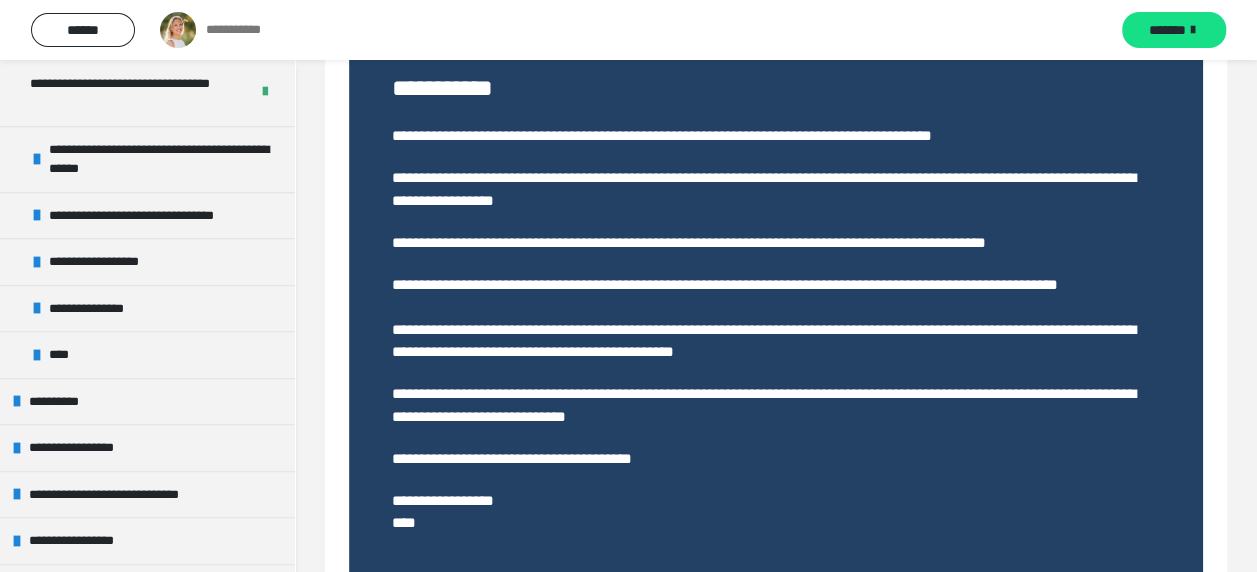 scroll, scrollTop: 562, scrollLeft: 0, axis: vertical 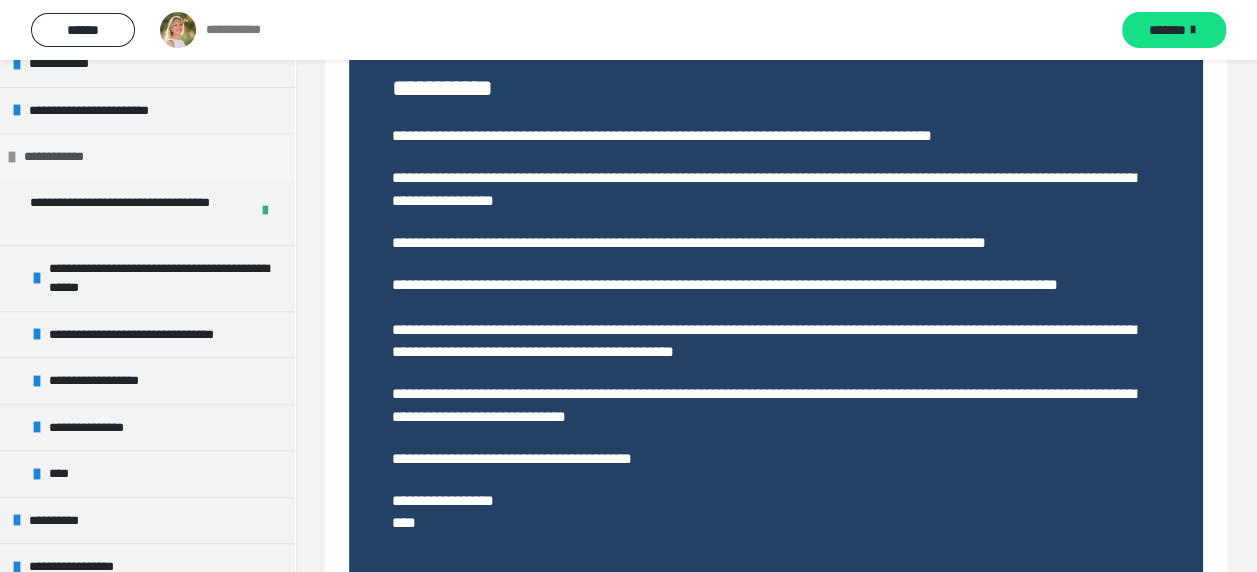 click at bounding box center (12, 157) 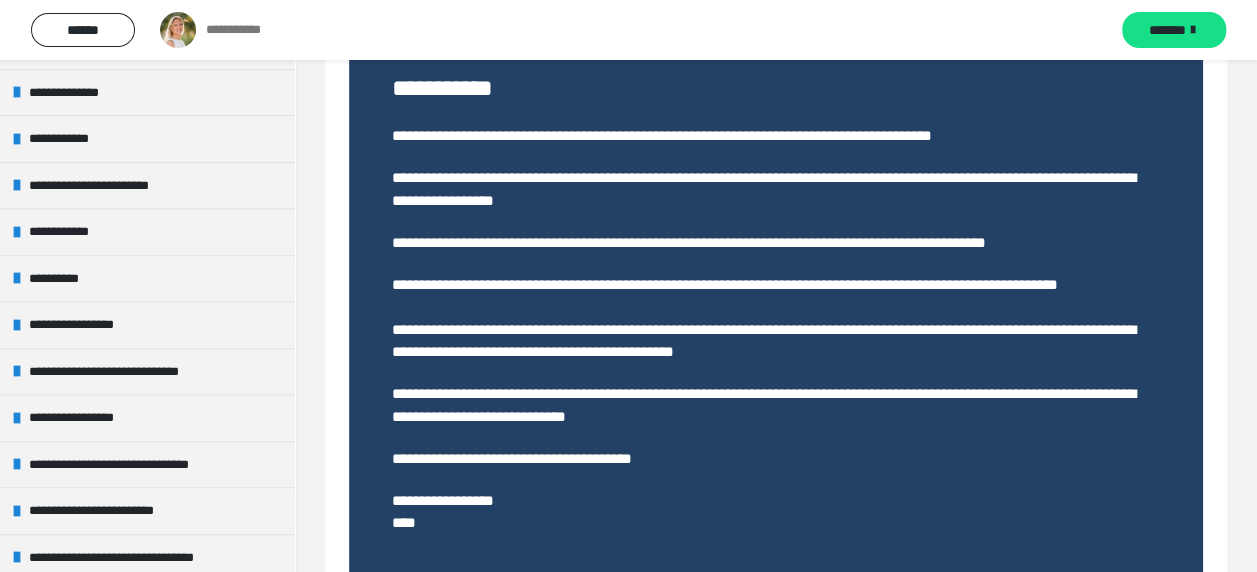 scroll, scrollTop: 378, scrollLeft: 0, axis: vertical 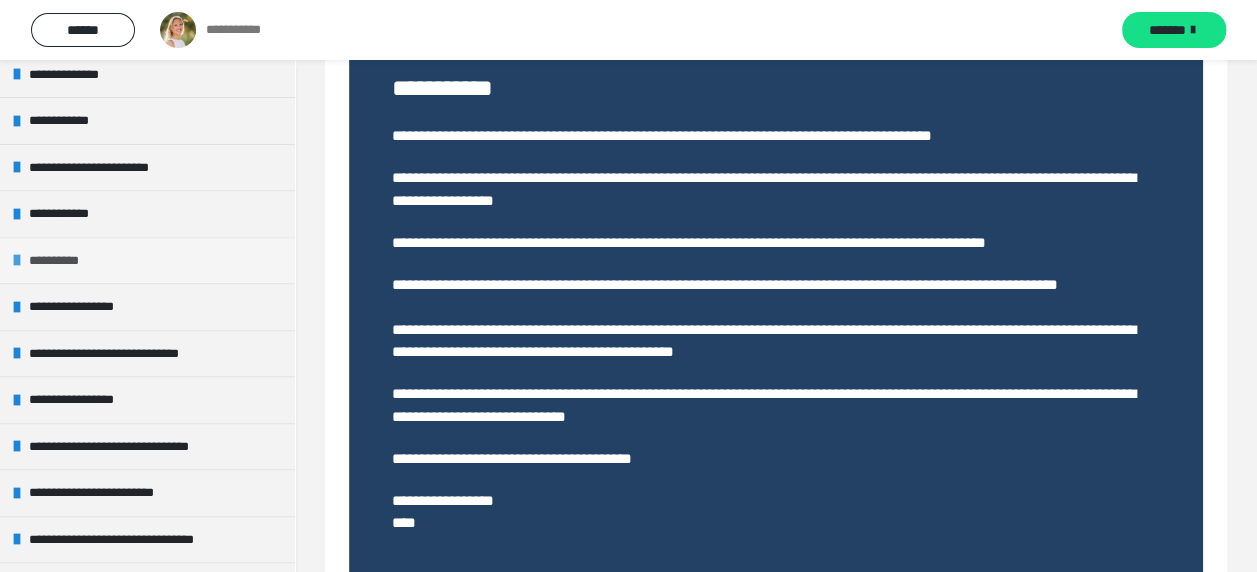 click on "**********" at bounding box center (147, 260) 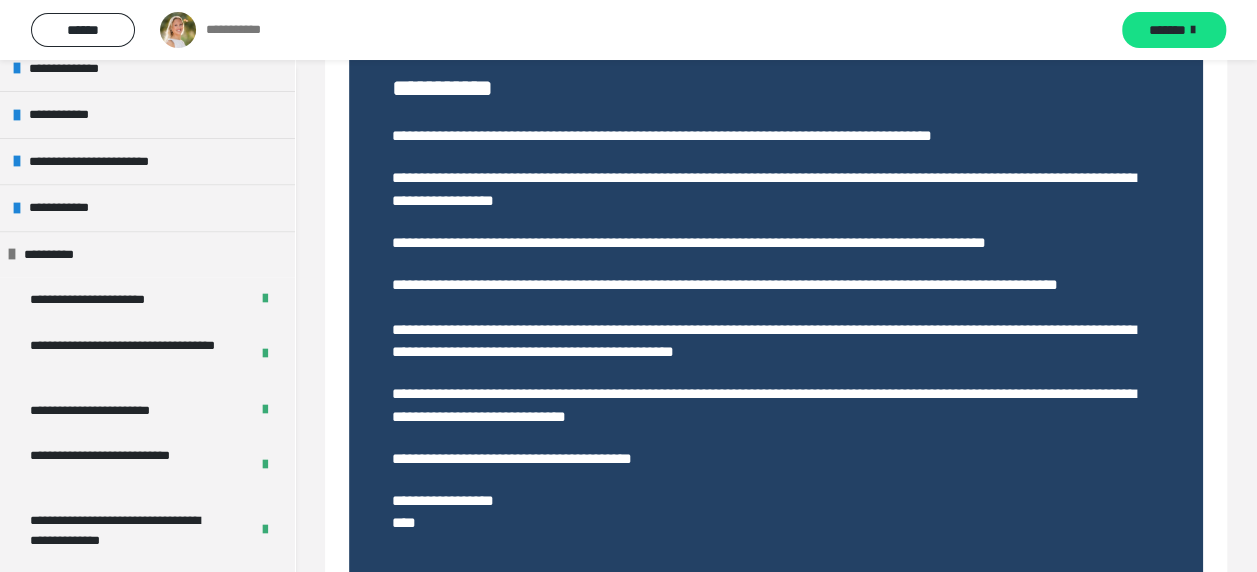 scroll, scrollTop: 382, scrollLeft: 0, axis: vertical 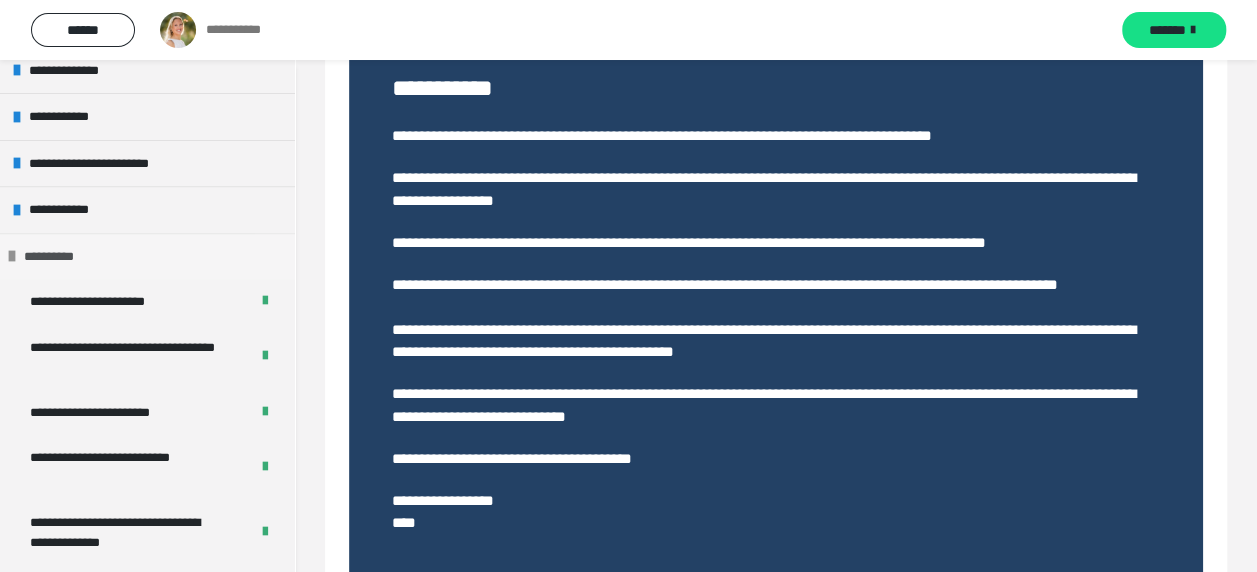 click at bounding box center (12, 256) 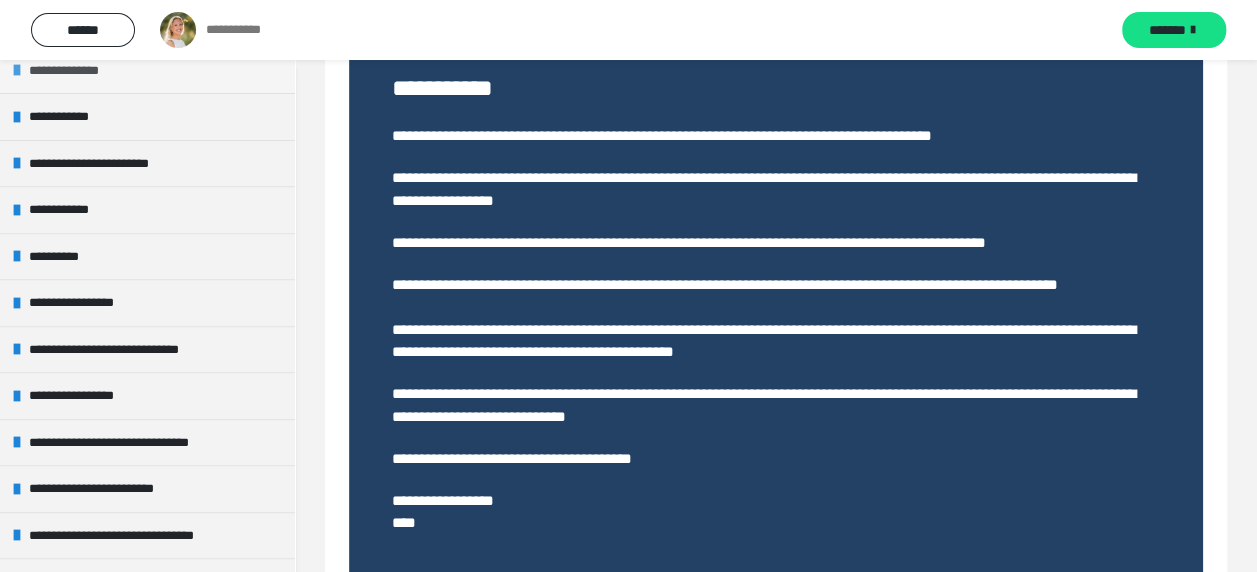 click on "**********" at bounding box center [76, 71] 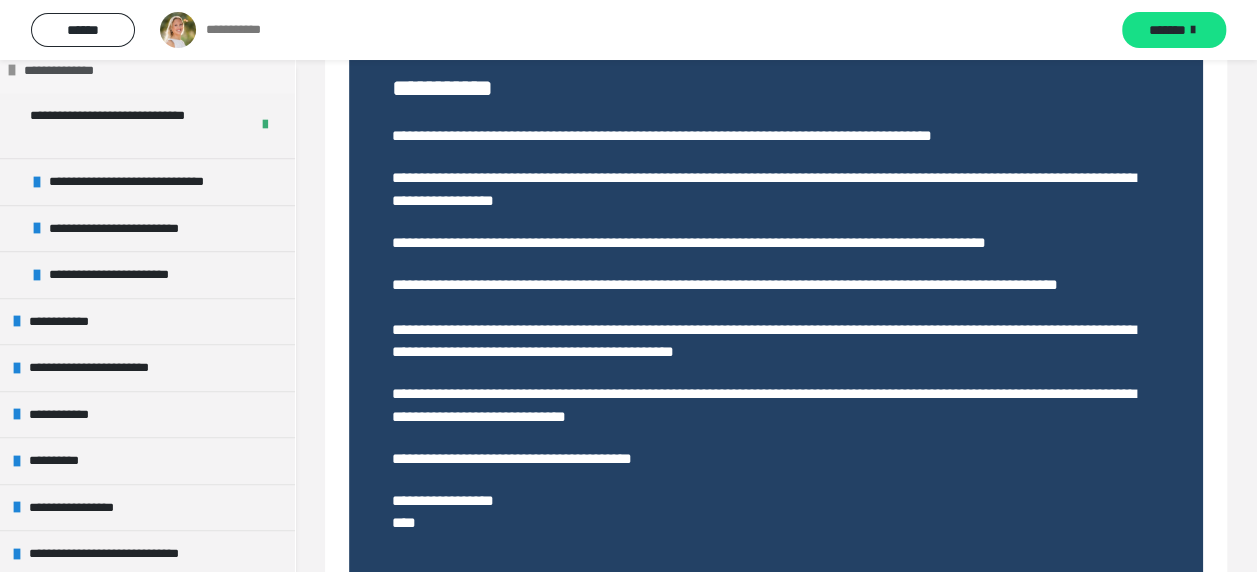 click on "**********" at bounding box center (71, 71) 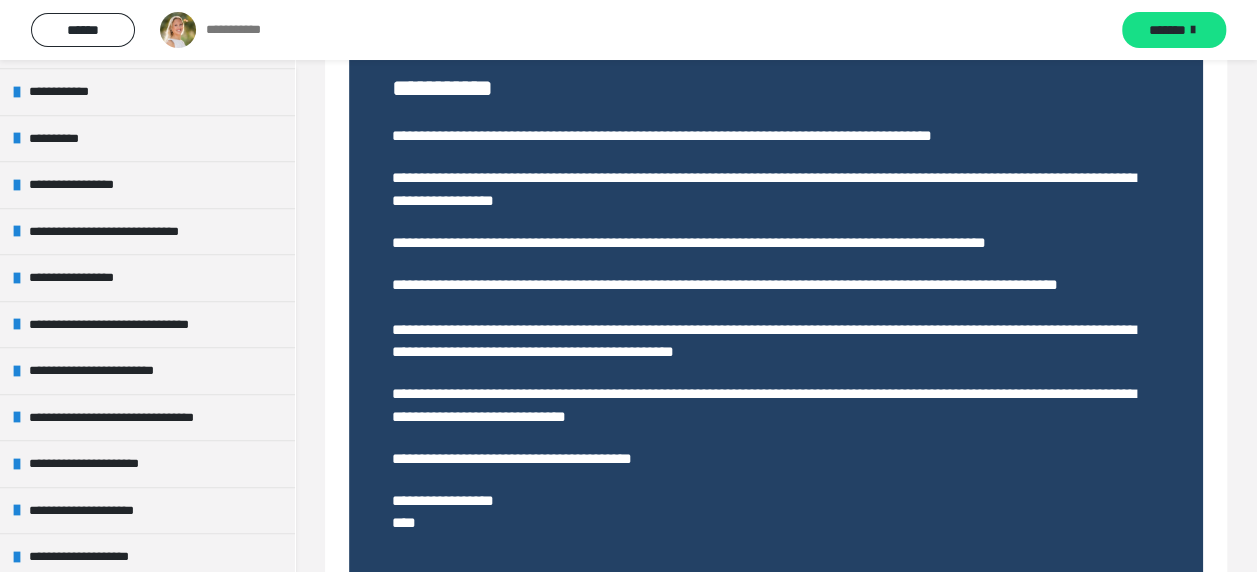 scroll, scrollTop: 507, scrollLeft: 0, axis: vertical 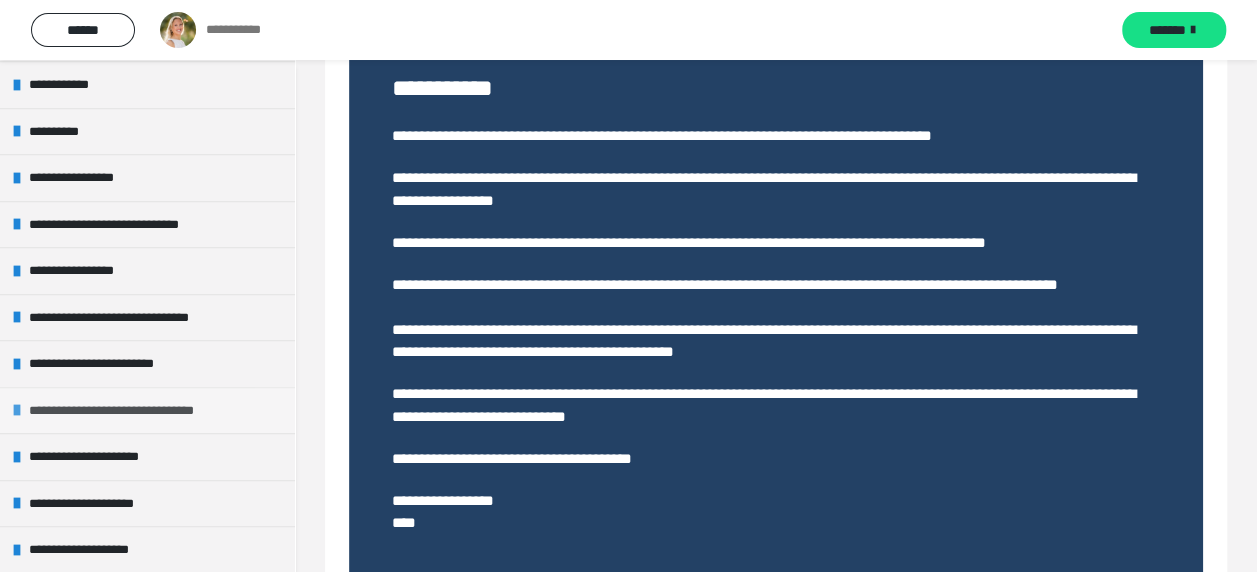 click on "**********" at bounding box center (139, 411) 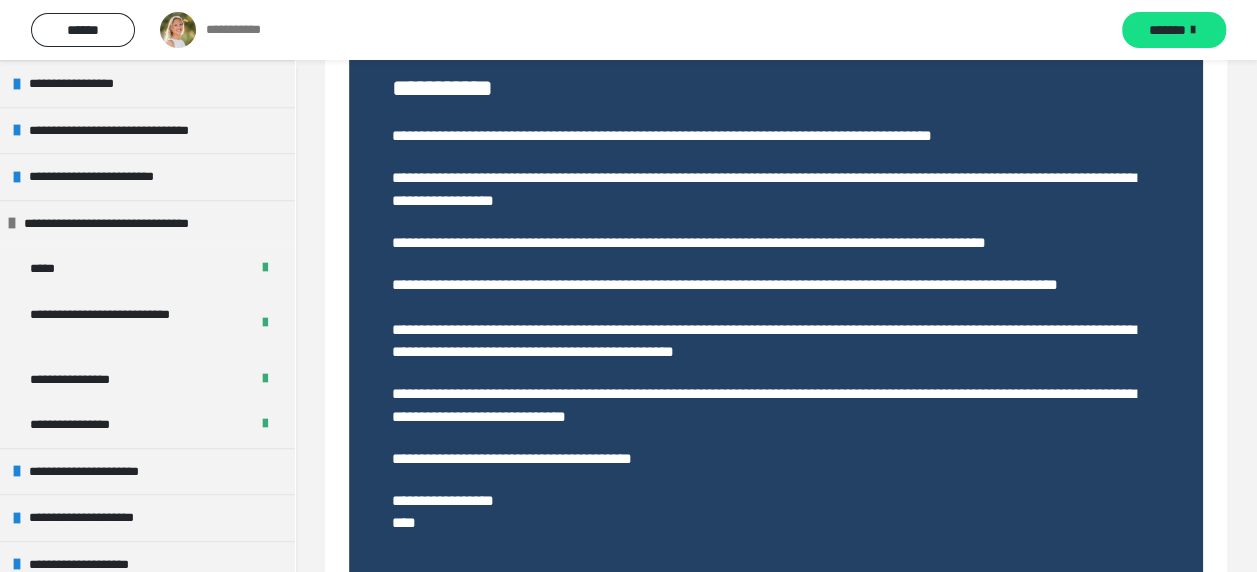 scroll, scrollTop: 708, scrollLeft: 0, axis: vertical 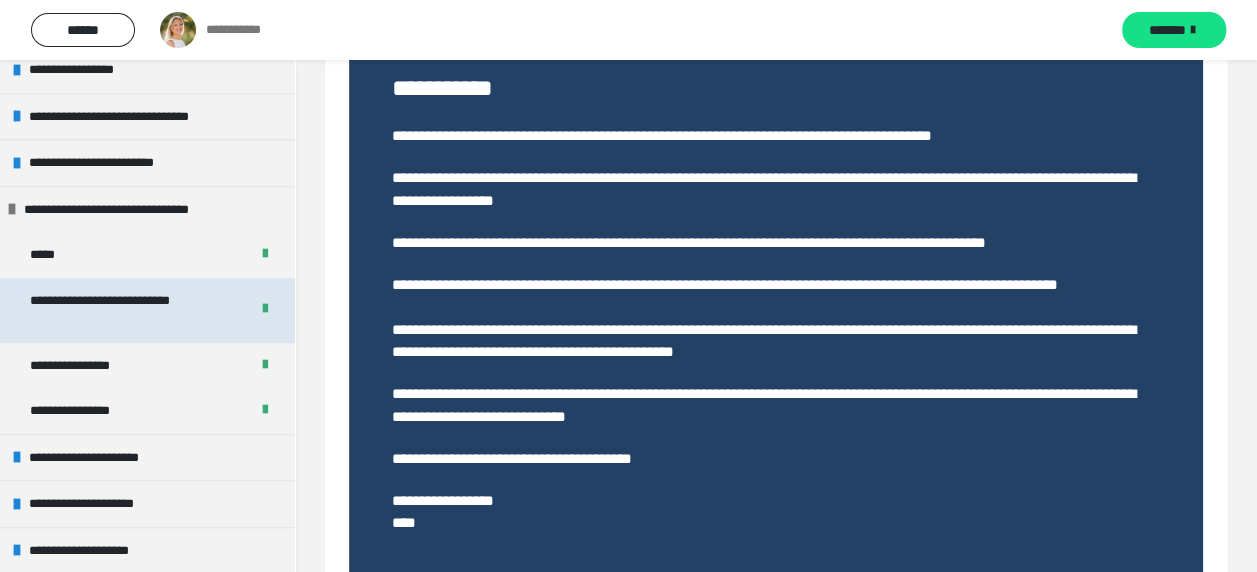 click on "**********" at bounding box center [124, 310] 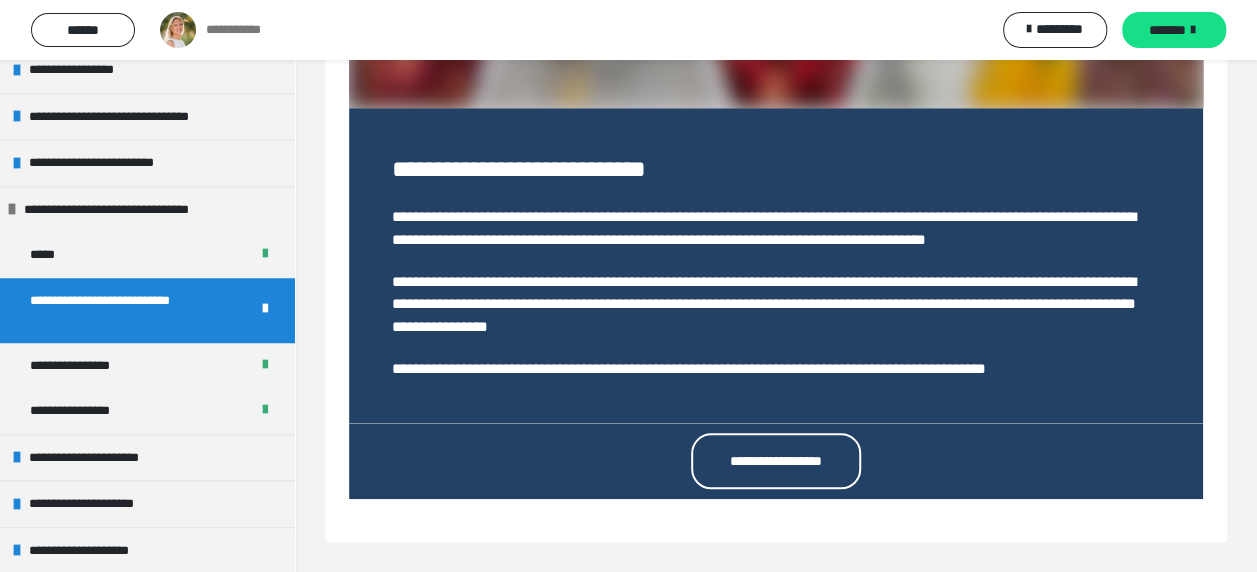 scroll, scrollTop: 678, scrollLeft: 0, axis: vertical 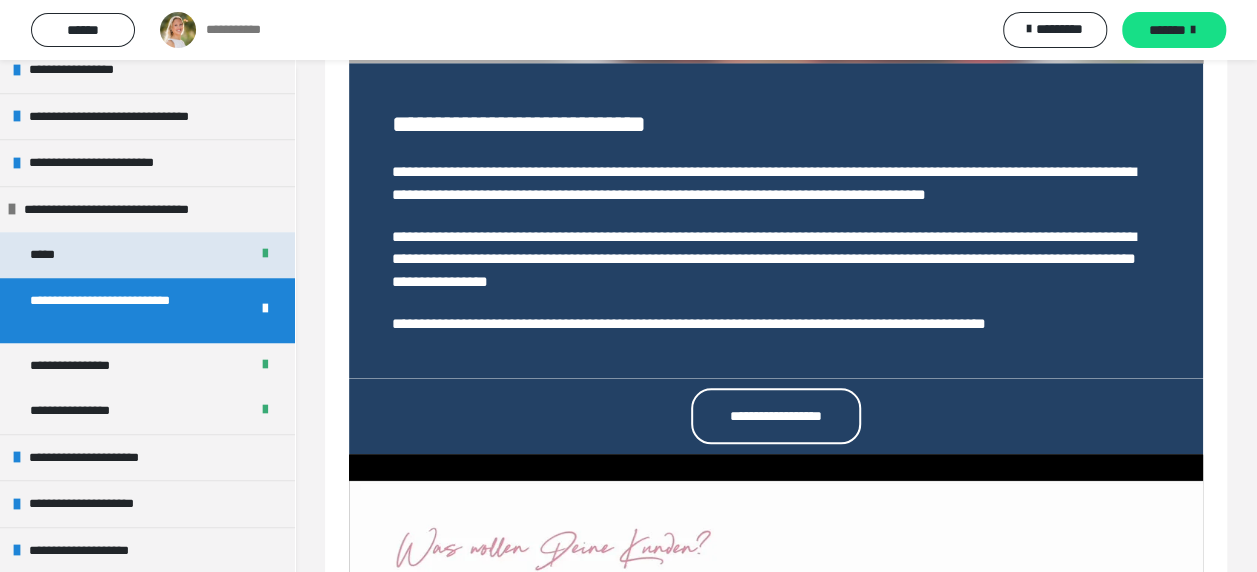 click on "*****" at bounding box center [45, 255] 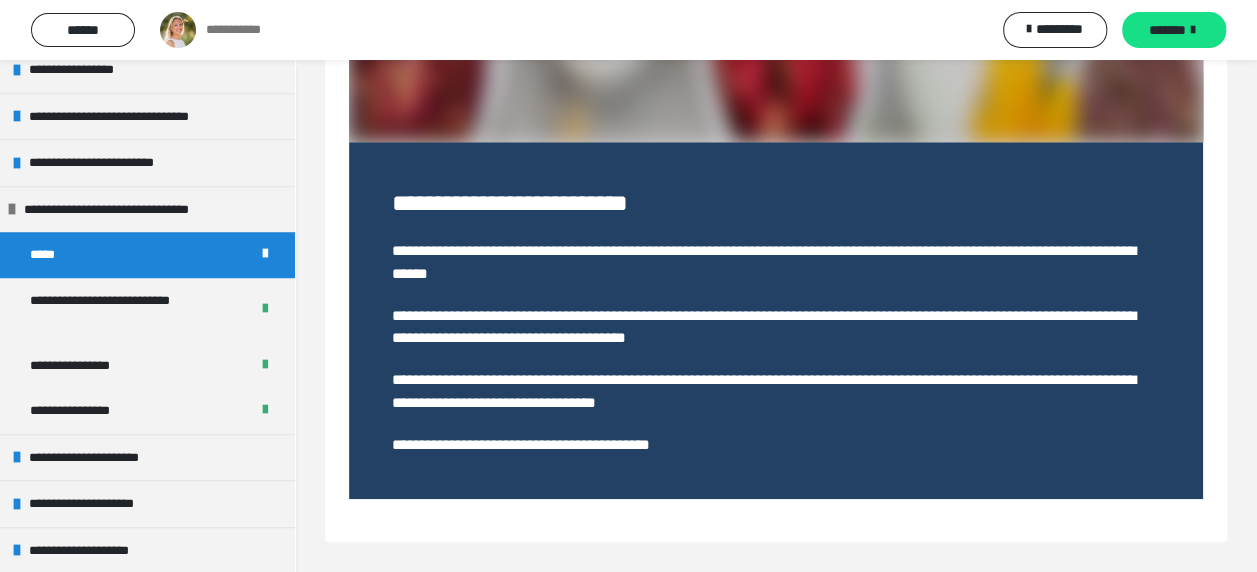 scroll, scrollTop: 599, scrollLeft: 0, axis: vertical 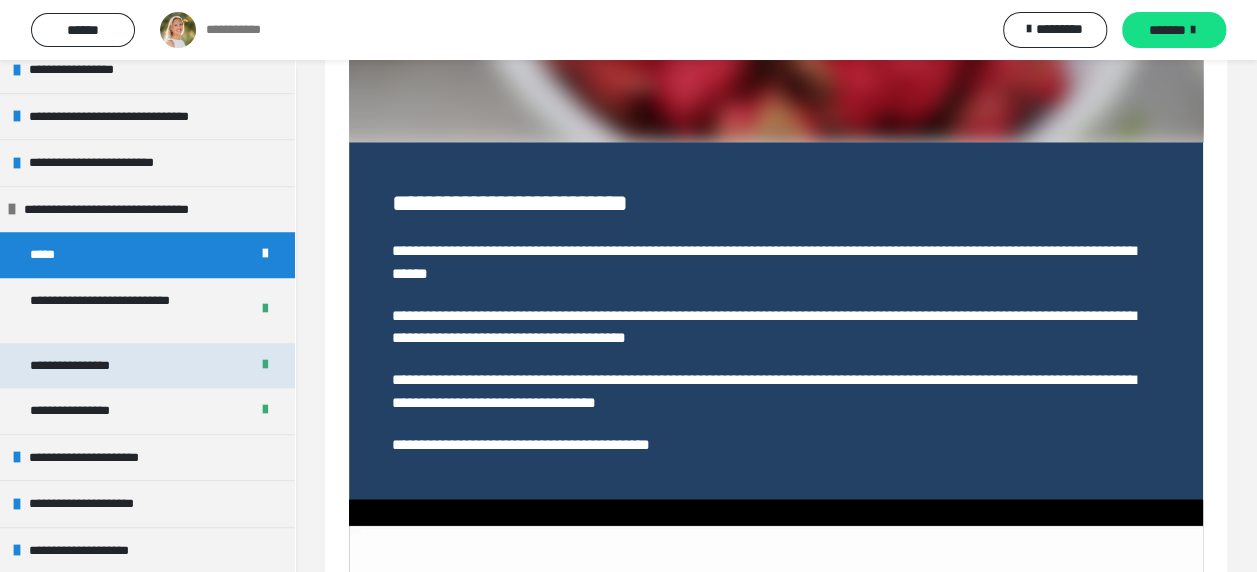click on "**********" at bounding box center (93, 366) 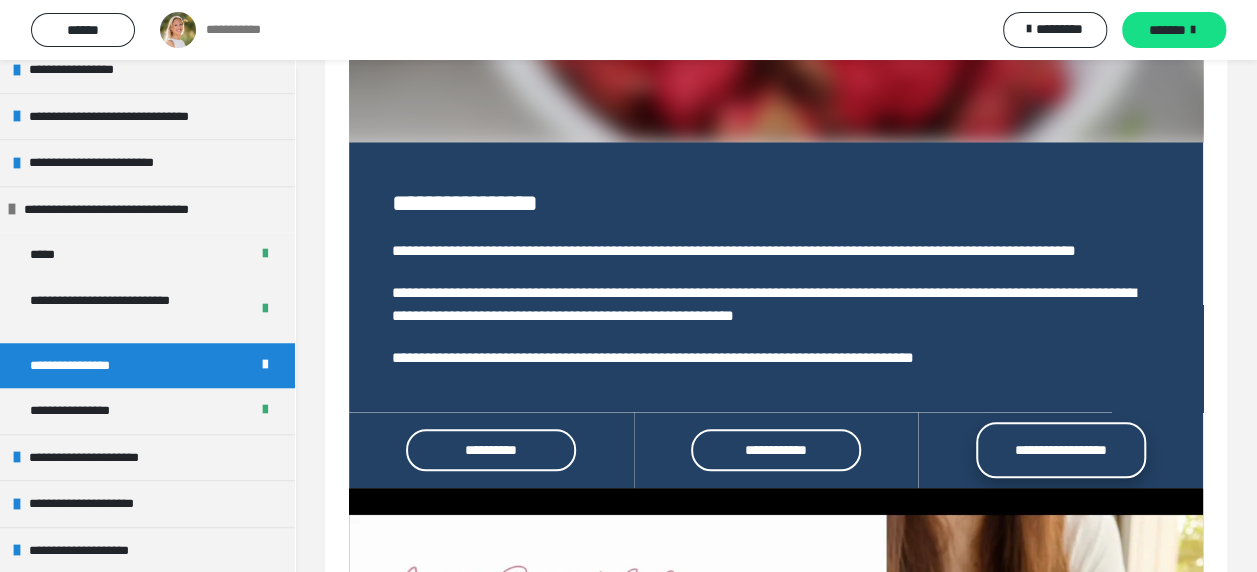 click on "**********" at bounding box center (1061, 450) 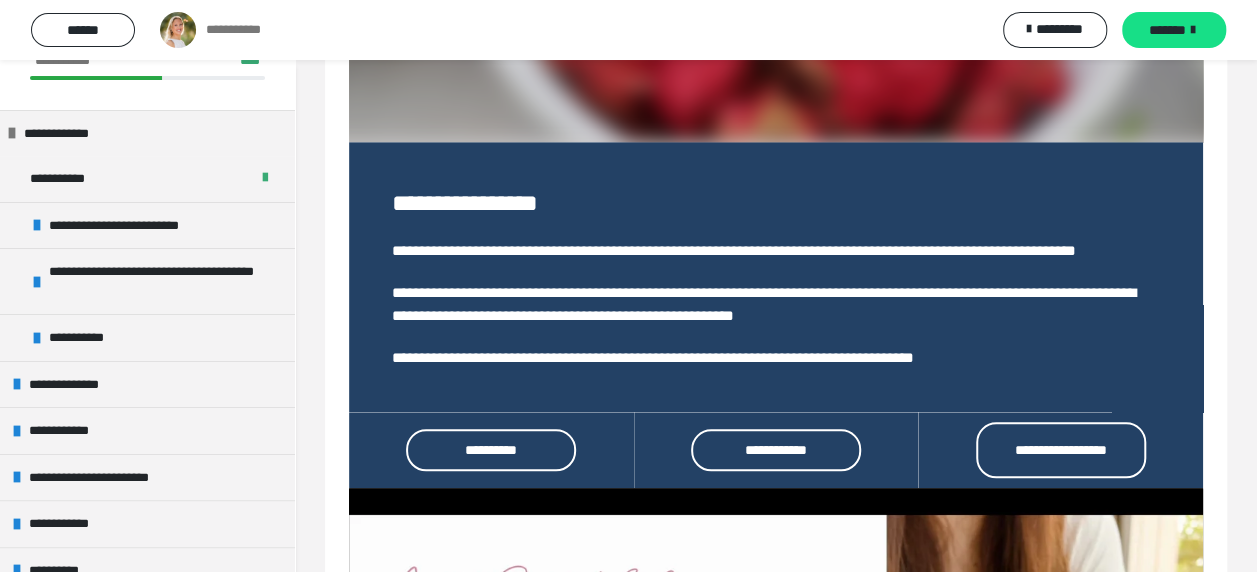 scroll, scrollTop: 50, scrollLeft: 0, axis: vertical 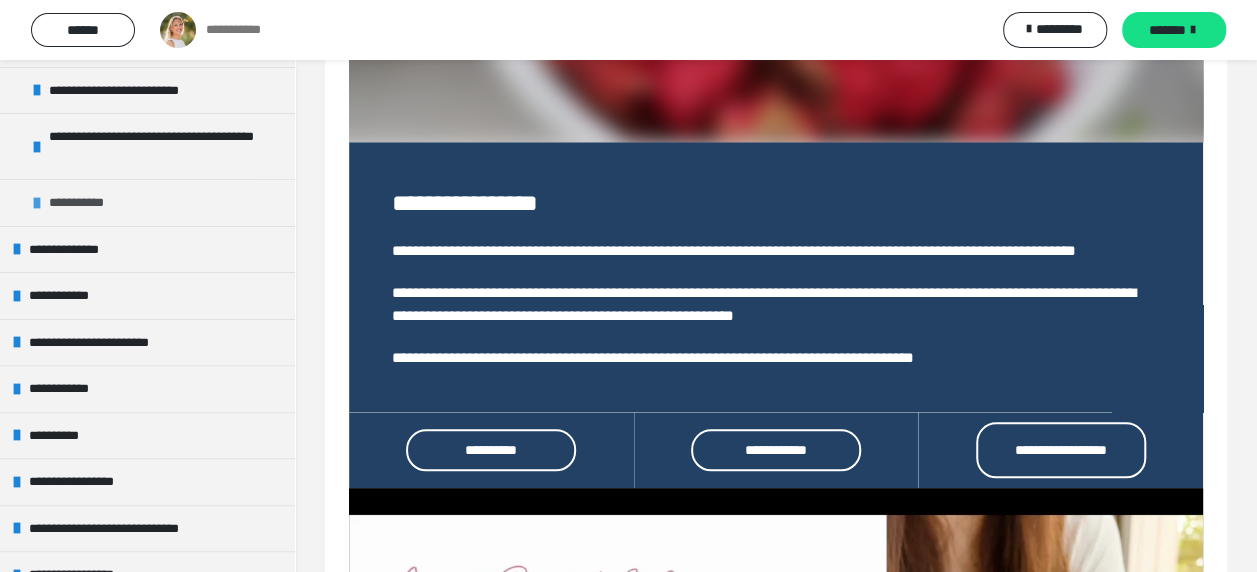 click on "**********" at bounding box center [147, 202] 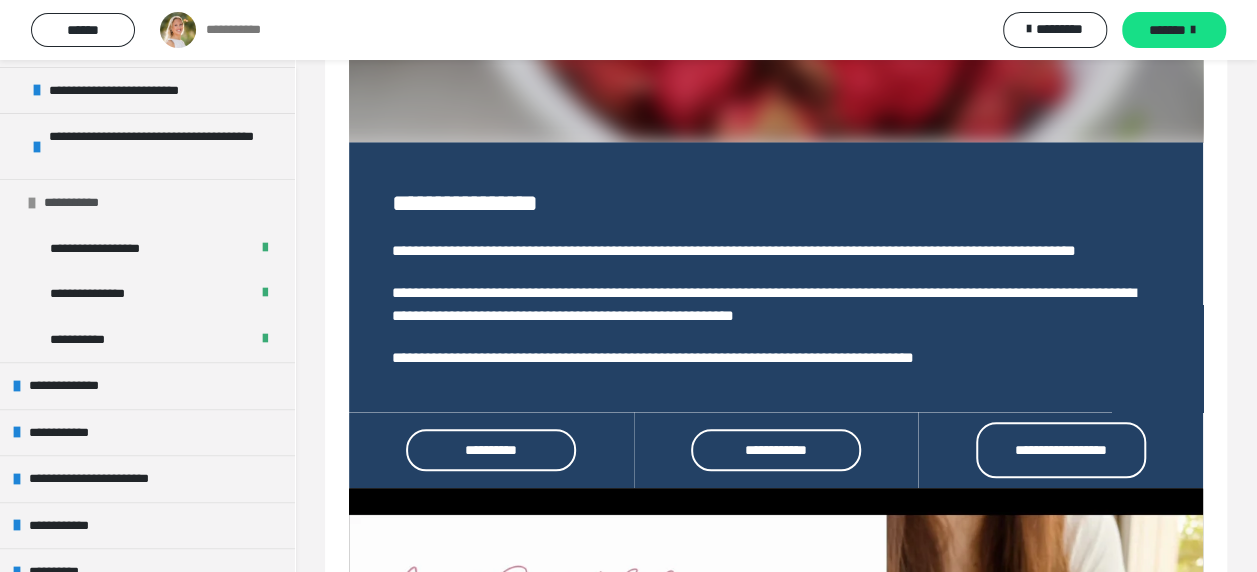 click on "**********" at bounding box center [147, 202] 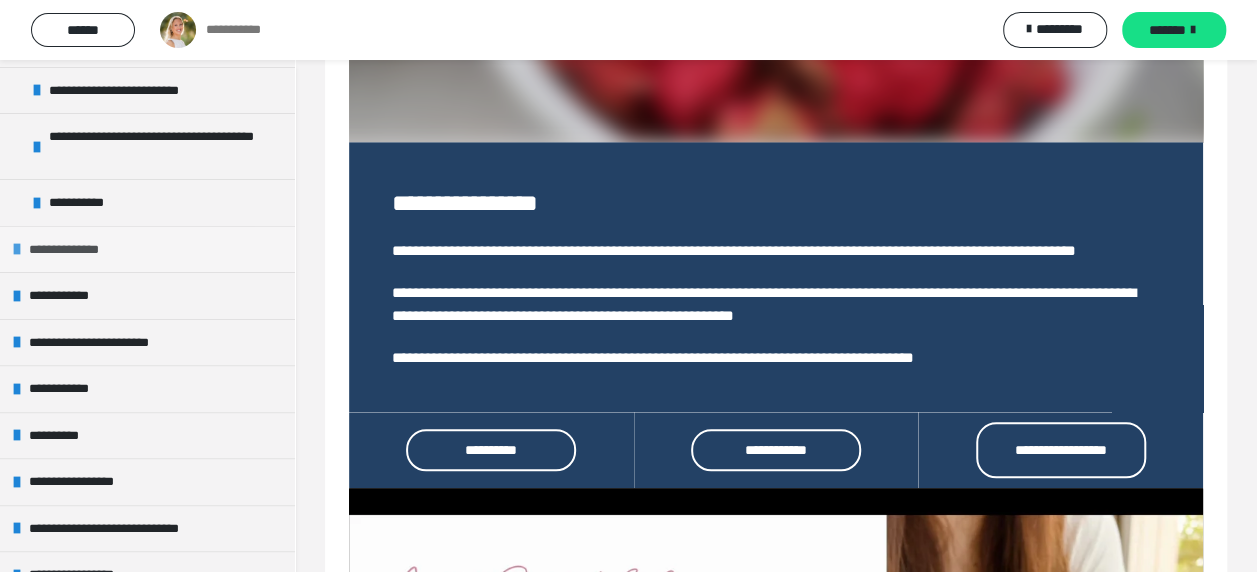 click on "**********" at bounding box center (147, 249) 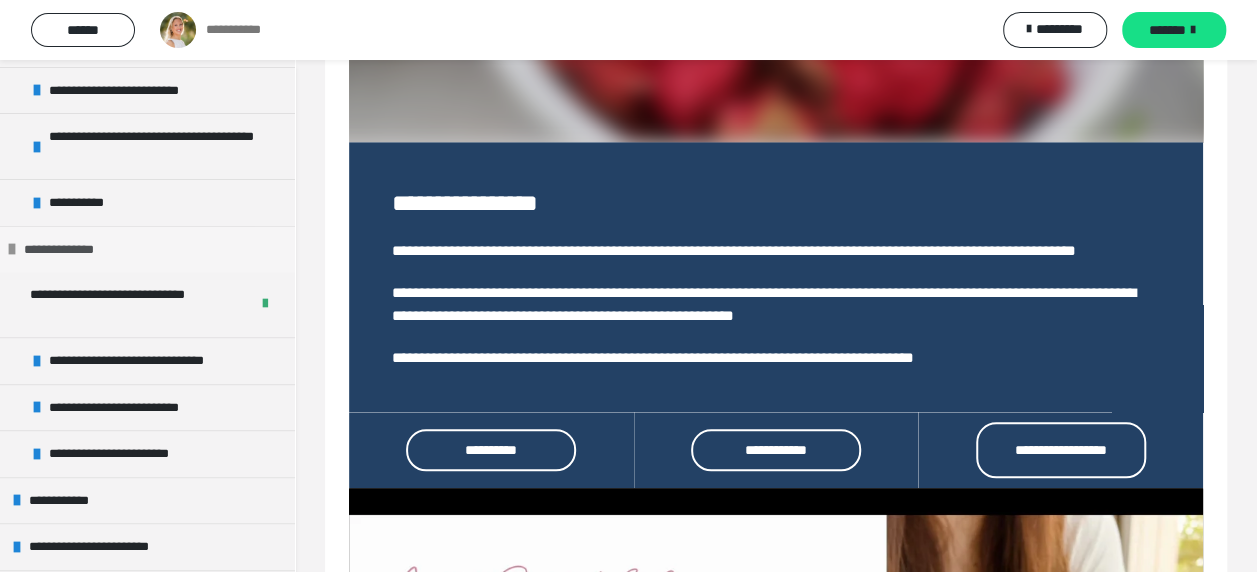 click on "**********" at bounding box center (147, 249) 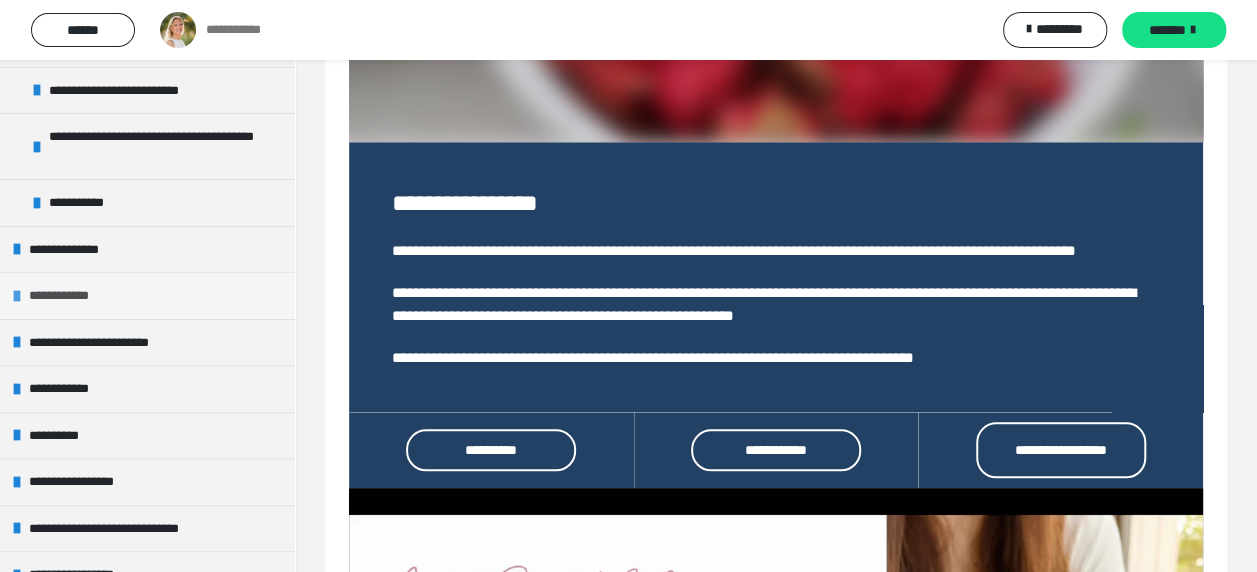 click on "**********" at bounding box center (147, 295) 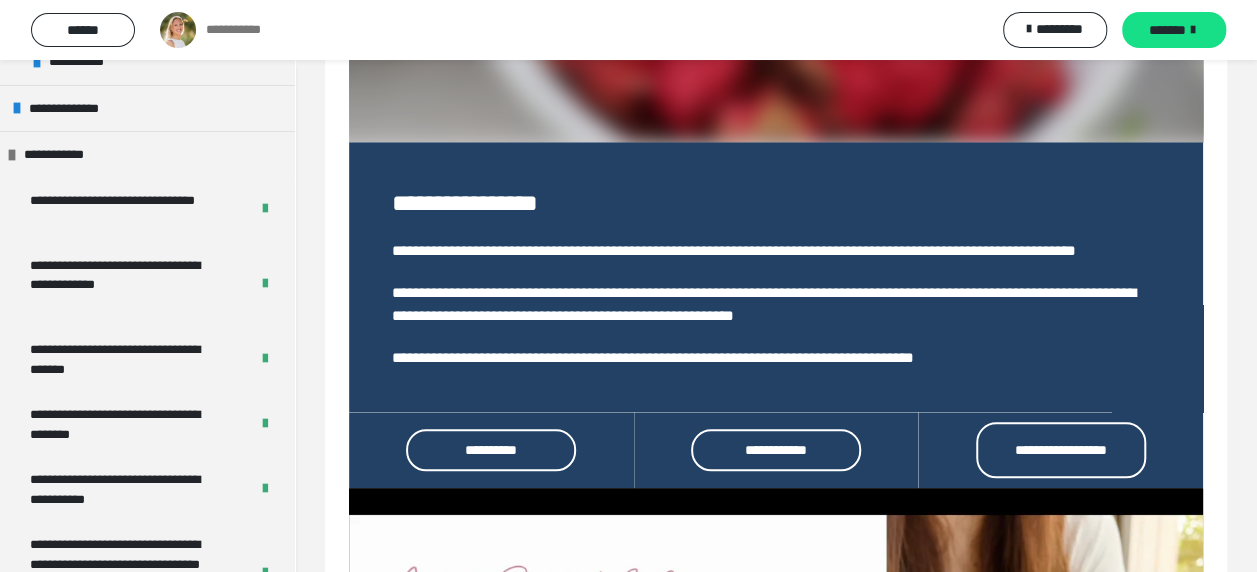 scroll, scrollTop: 278, scrollLeft: 0, axis: vertical 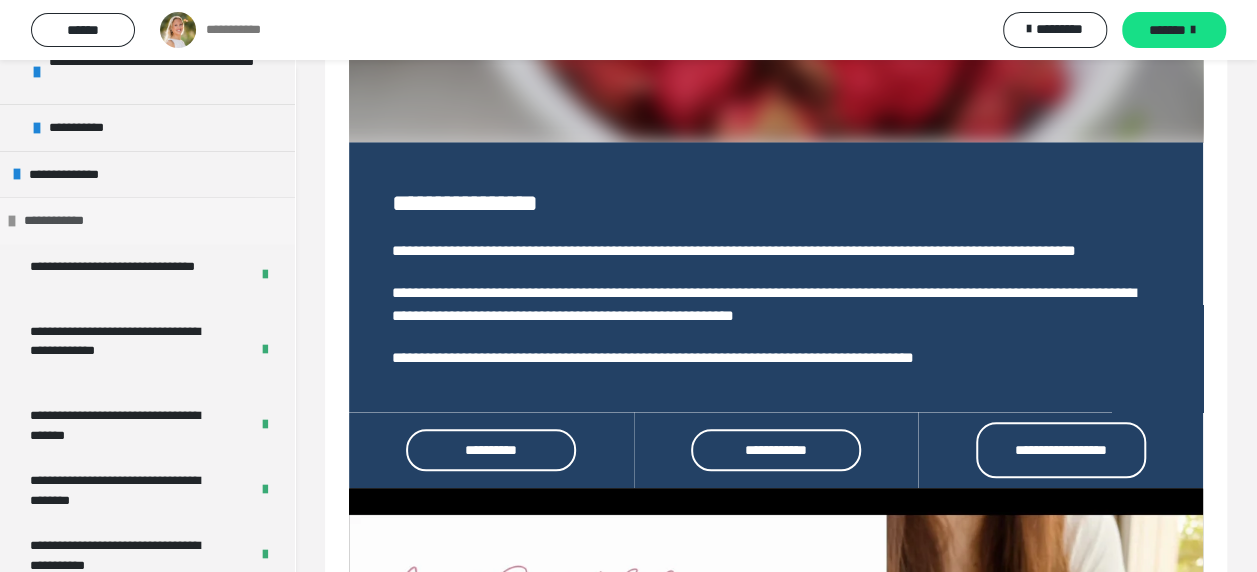 click on "**********" at bounding box center (72, 221) 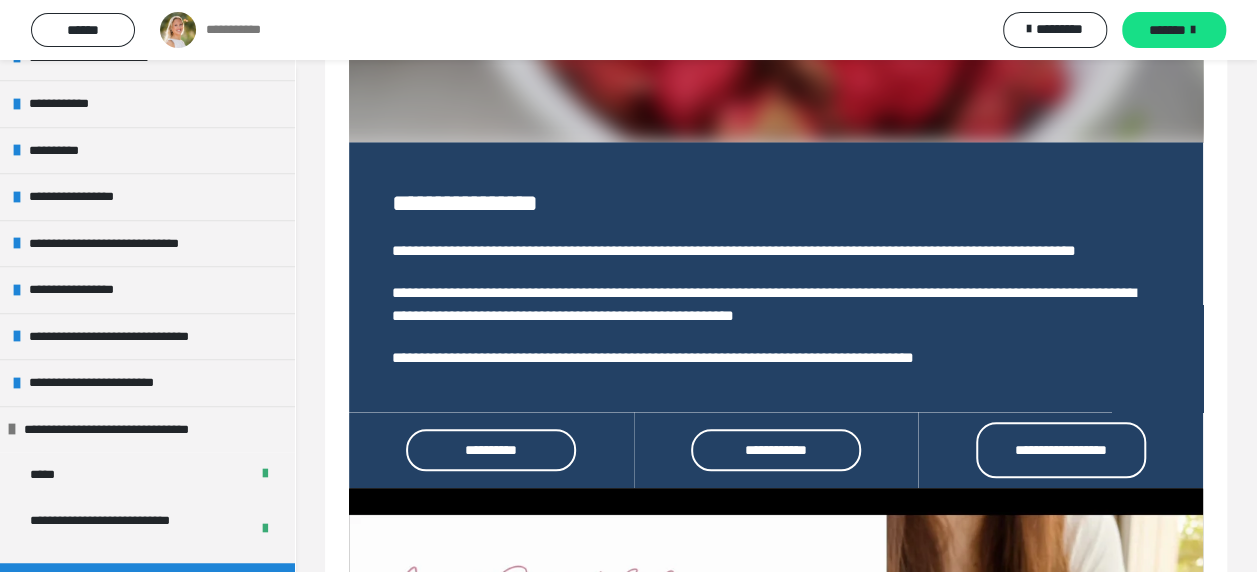 scroll, scrollTop: 498, scrollLeft: 0, axis: vertical 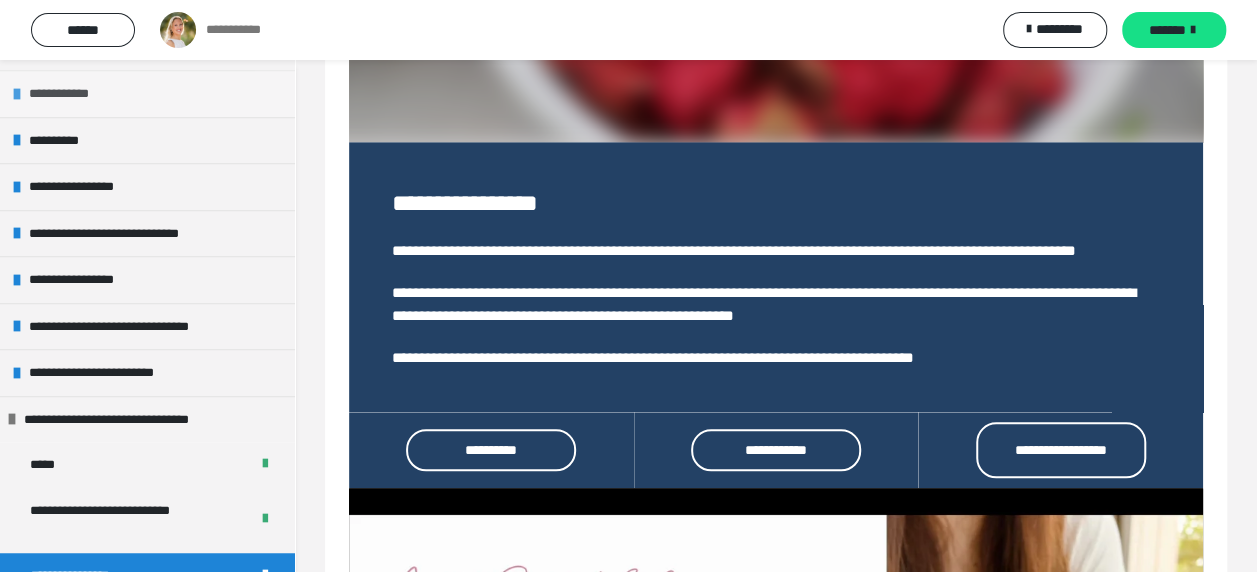 click on "**********" at bounding box center (70, 94) 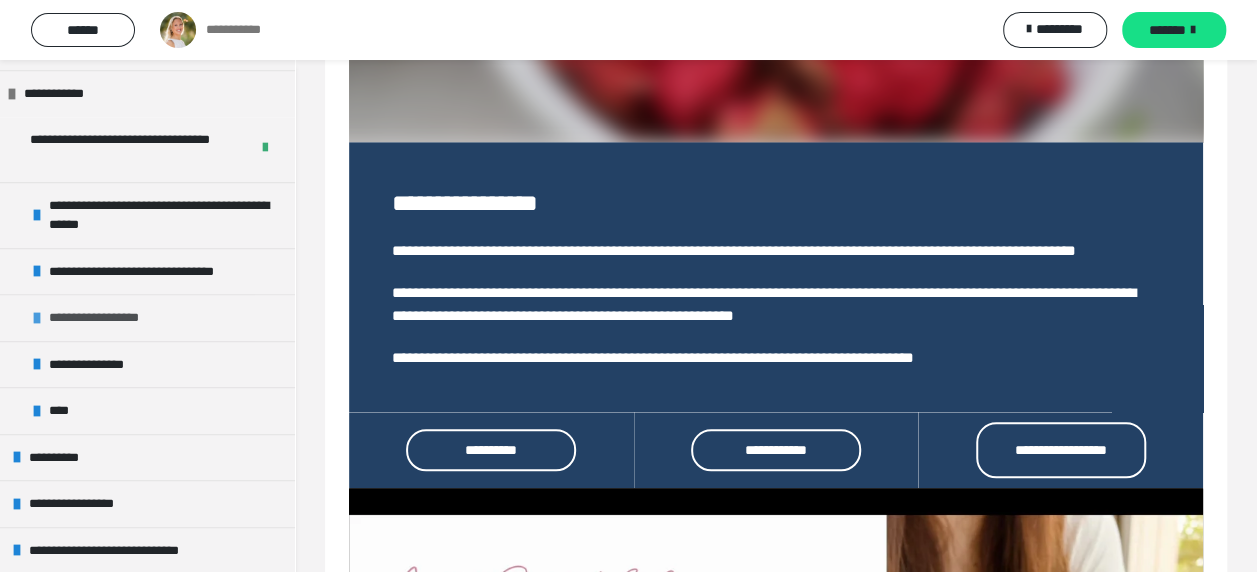 click on "**********" at bounding box center (115, 318) 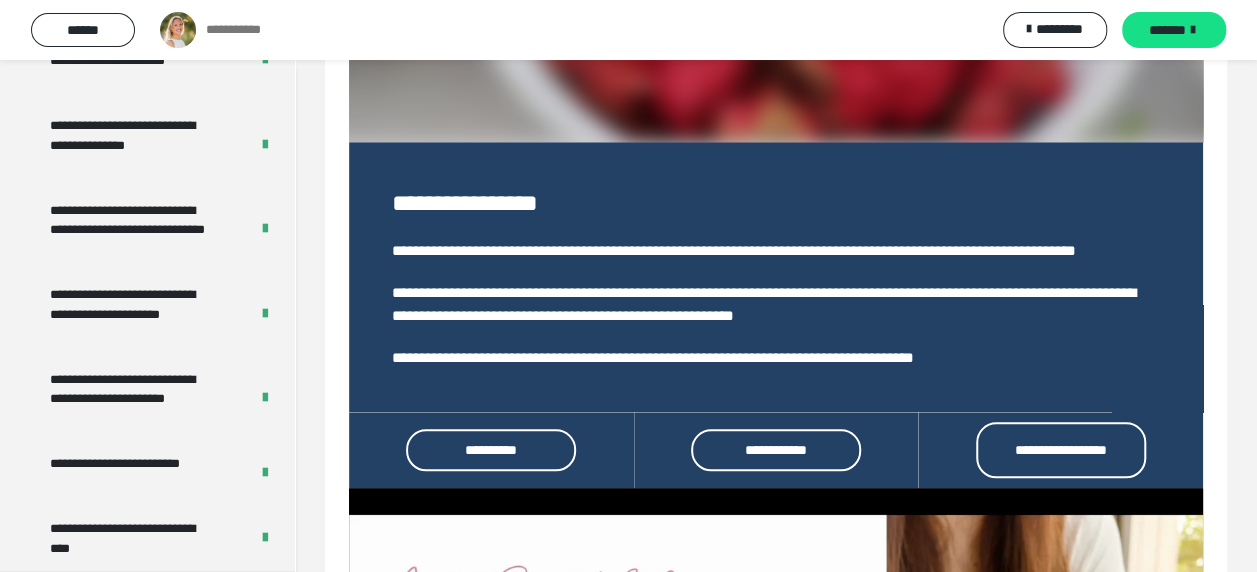 scroll, scrollTop: 998, scrollLeft: 0, axis: vertical 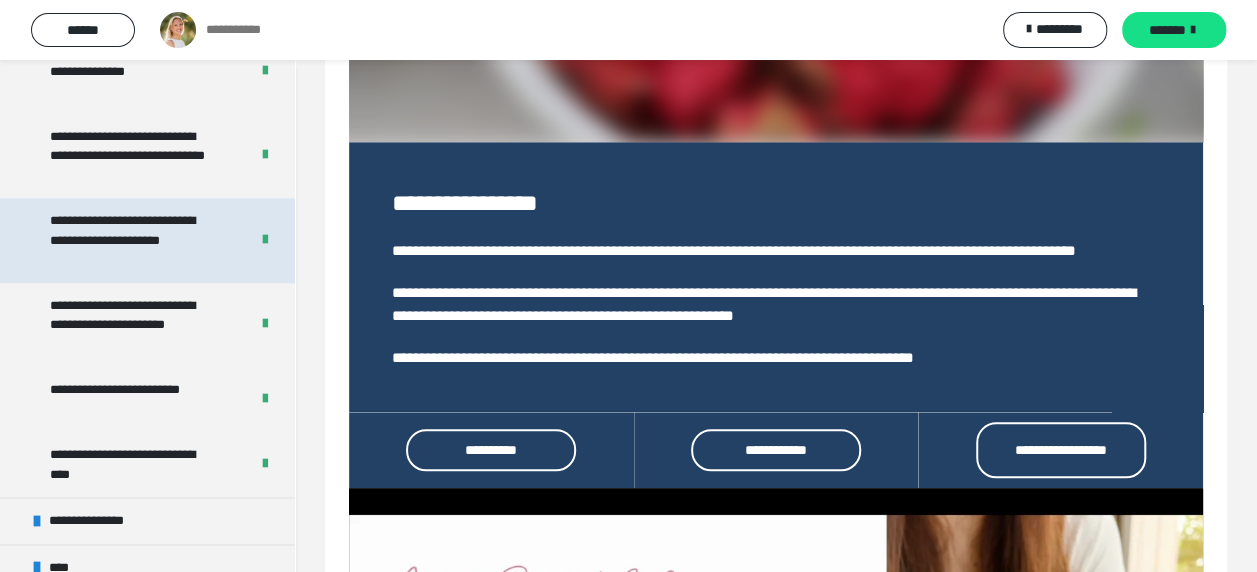 click on "**********" at bounding box center [134, 240] 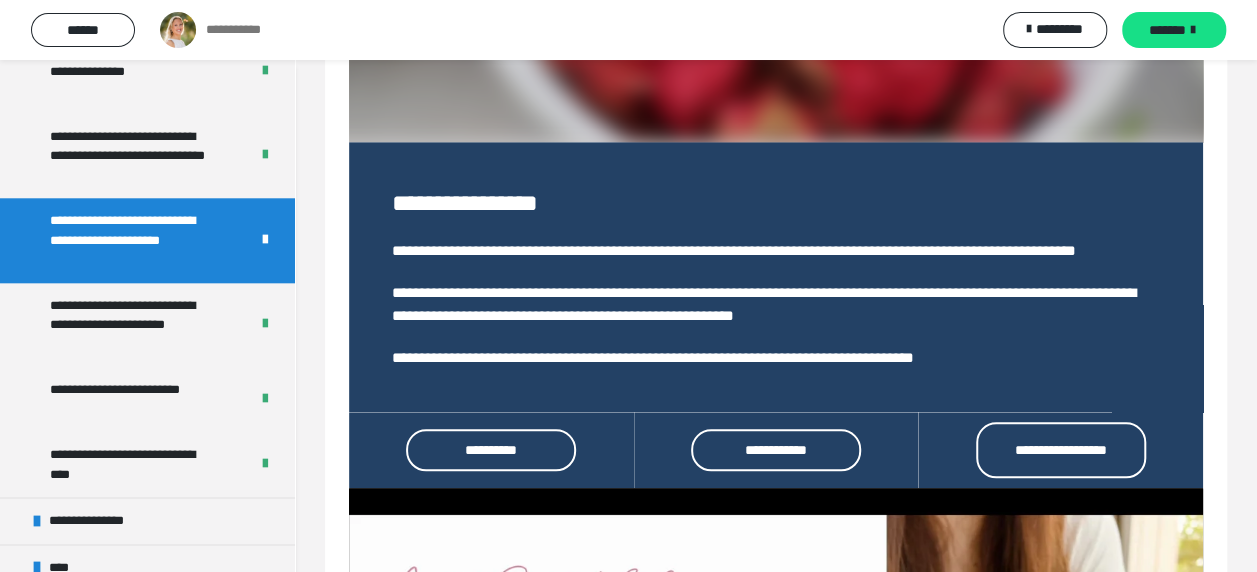 scroll, scrollTop: 546, scrollLeft: 0, axis: vertical 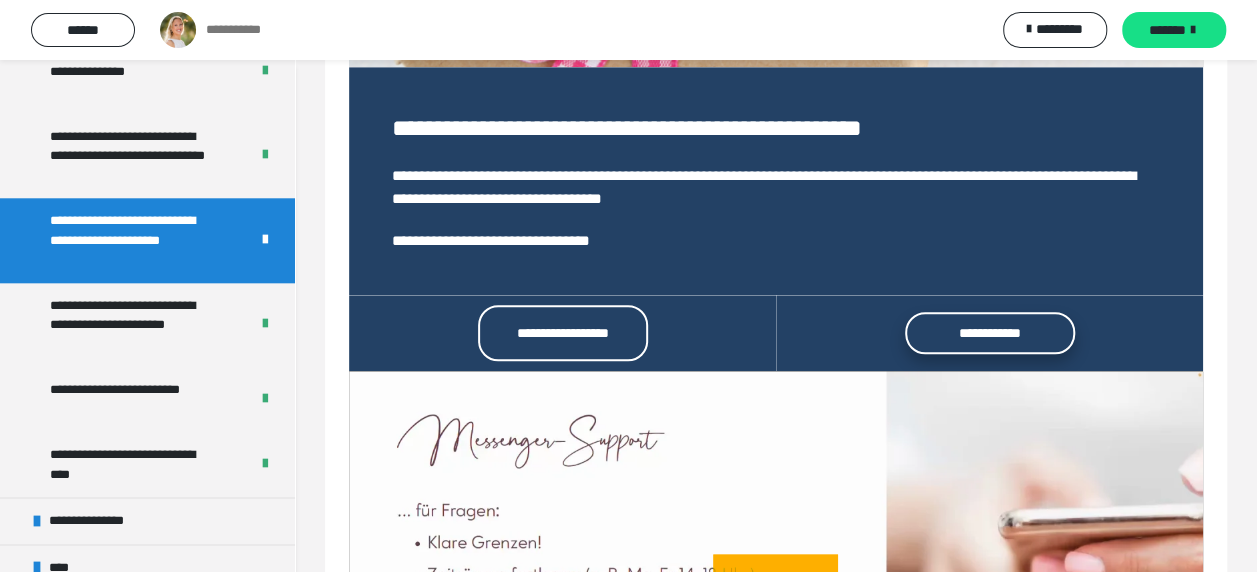 click on "**********" at bounding box center (990, 333) 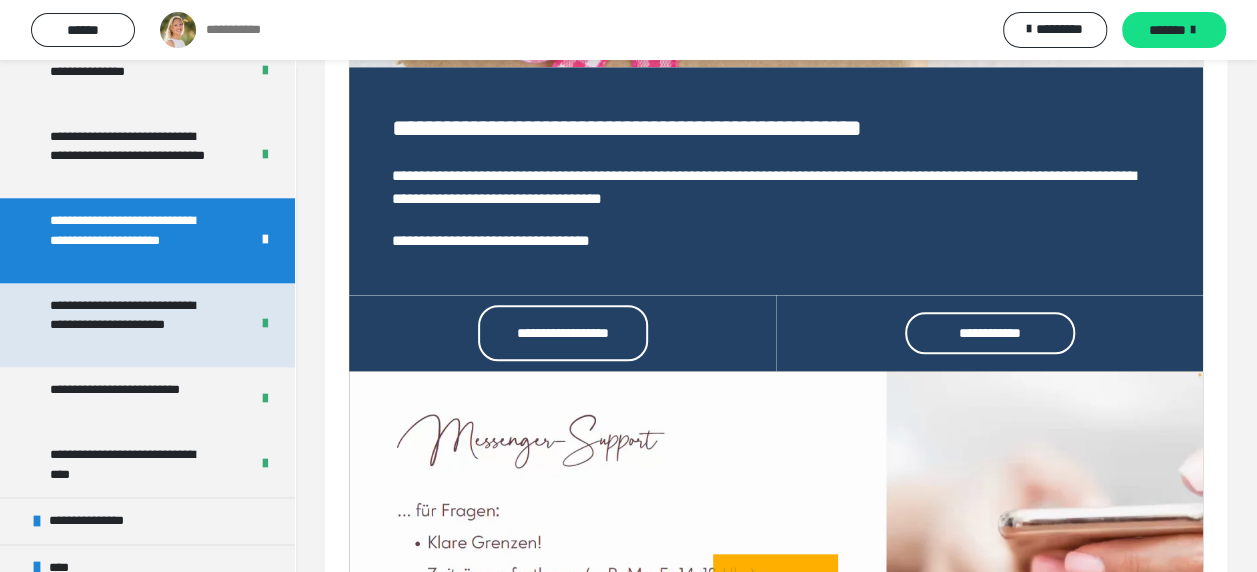 click on "**********" at bounding box center [134, 325] 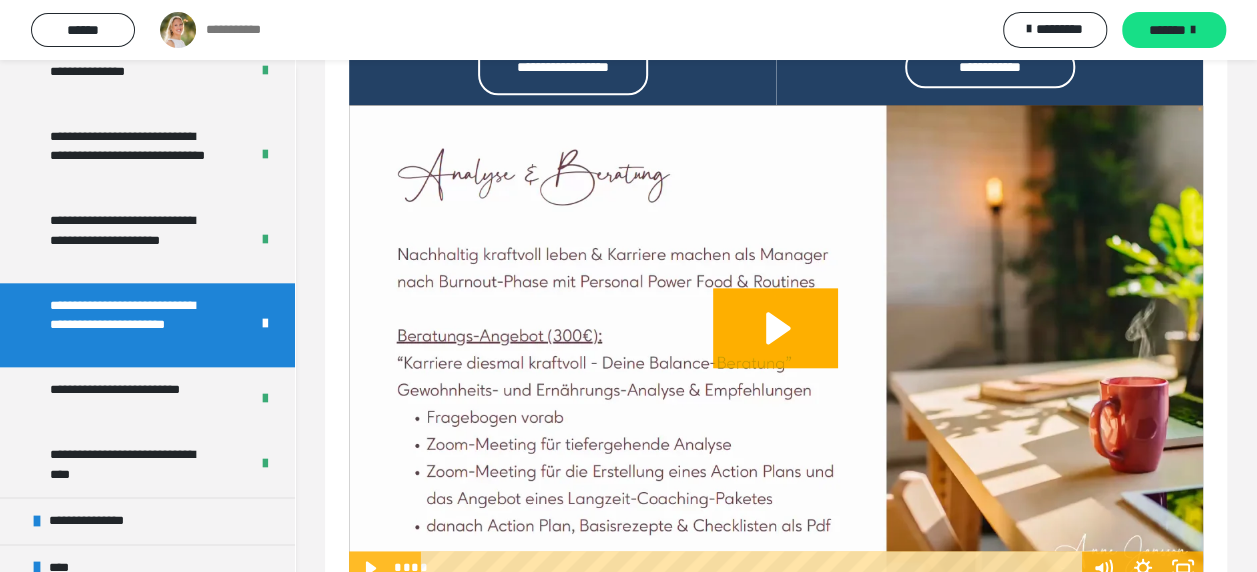 scroll, scrollTop: 1136, scrollLeft: 0, axis: vertical 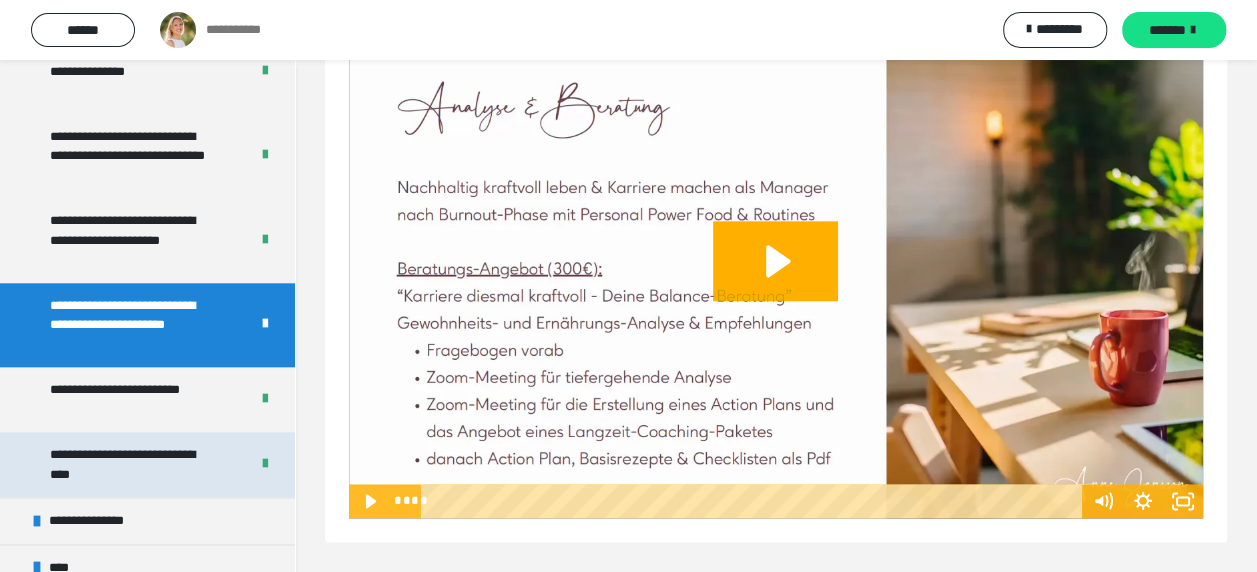 click on "**********" at bounding box center [134, 464] 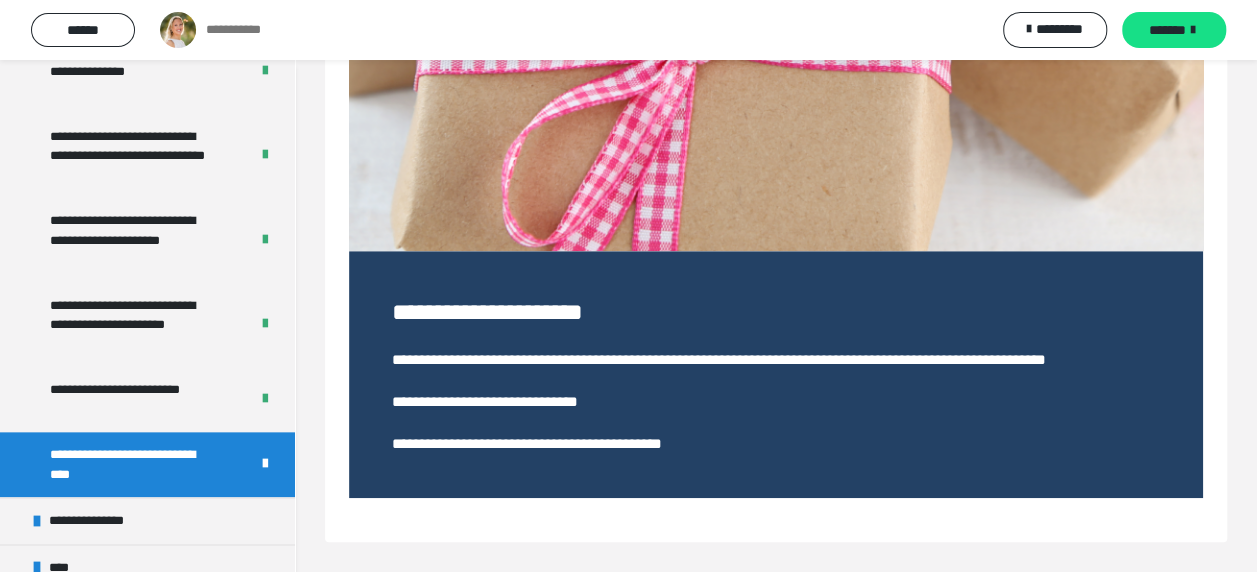 scroll, scrollTop: 512, scrollLeft: 0, axis: vertical 